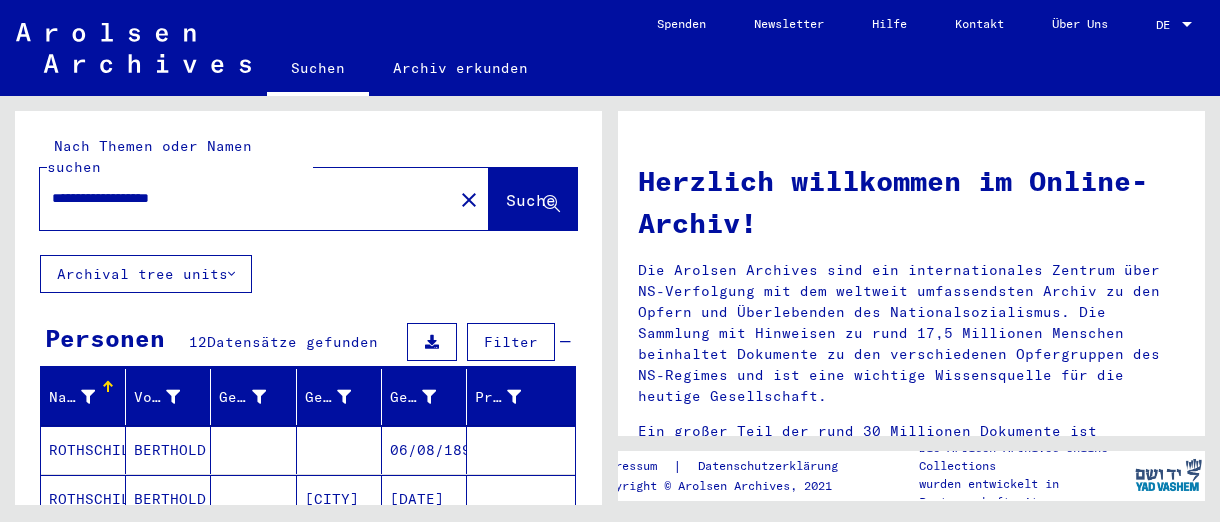scroll, scrollTop: 0, scrollLeft: 0, axis: both 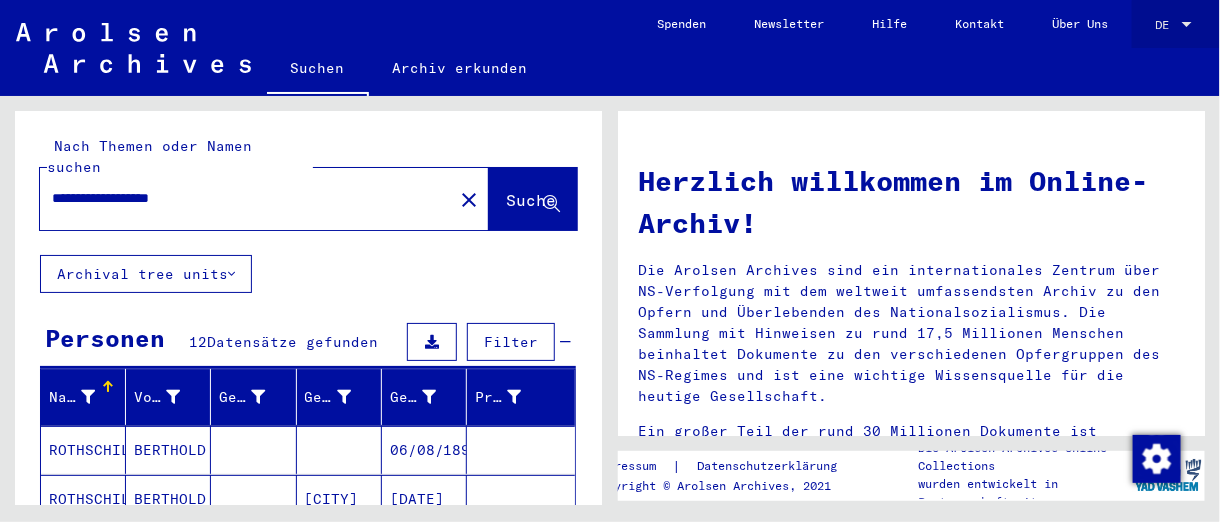 click at bounding box center [1187, 24] 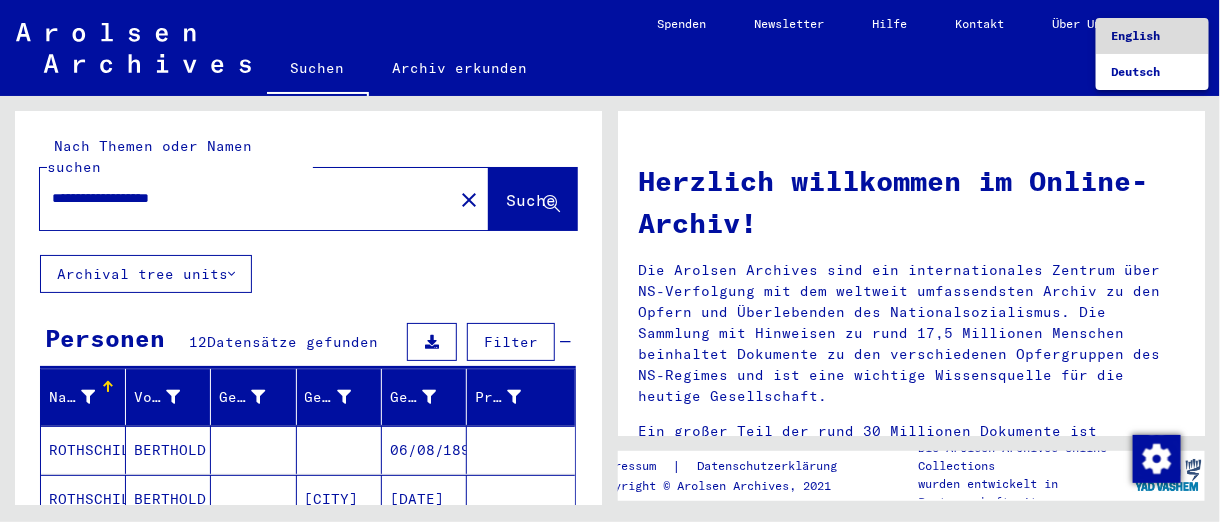 click on "English" at bounding box center [1136, 35] 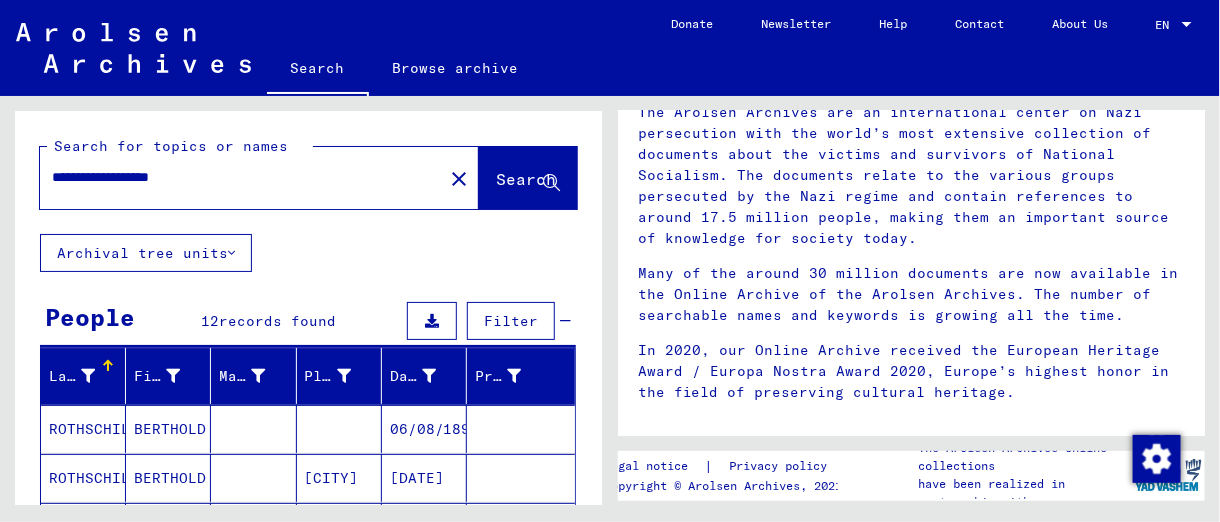 scroll, scrollTop: 158, scrollLeft: 0, axis: vertical 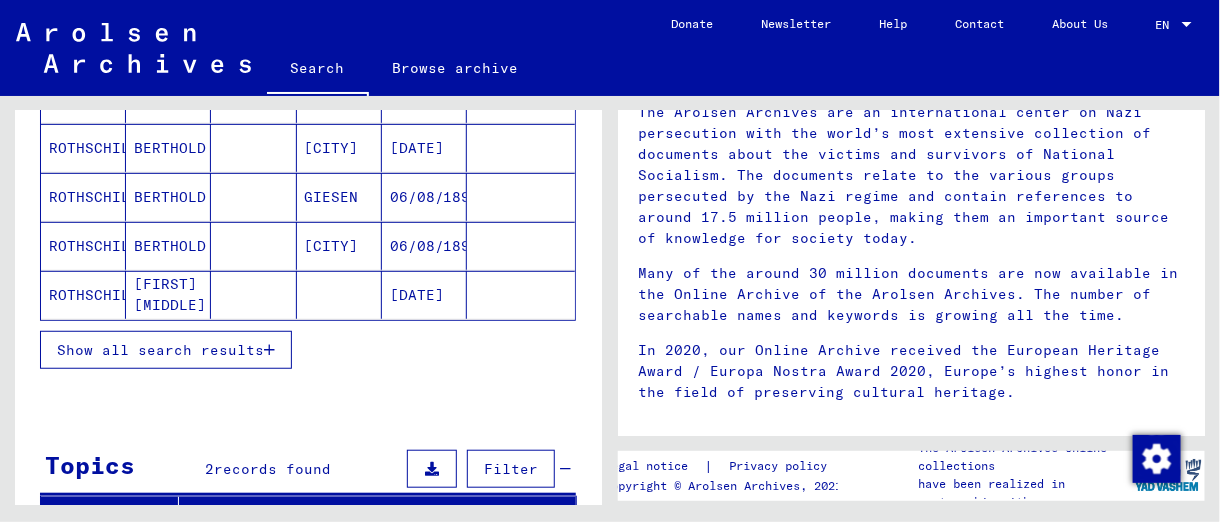 click on "Show all search results" at bounding box center (160, 350) 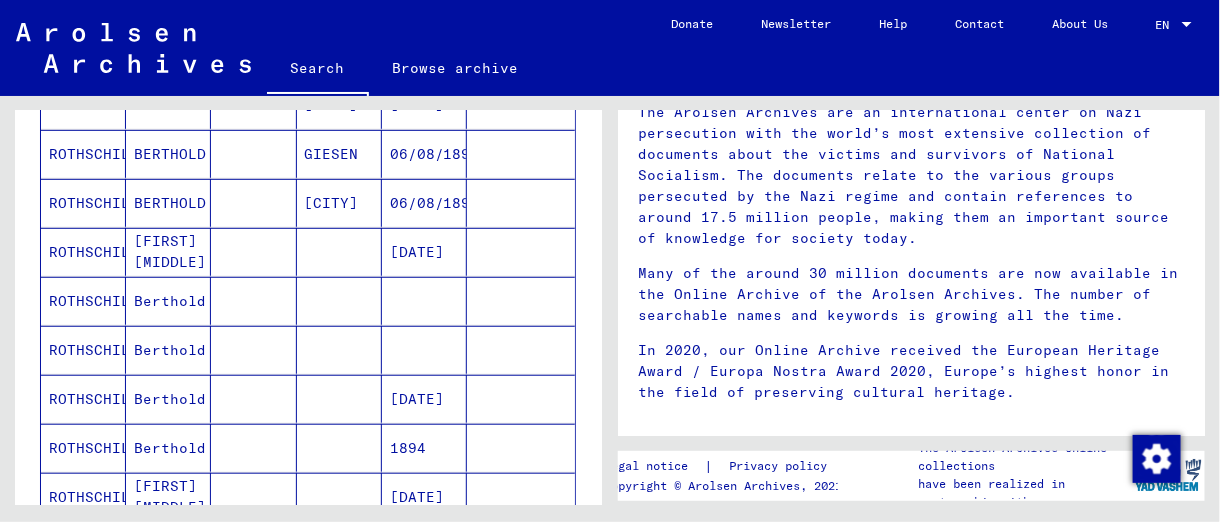 scroll, scrollTop: 350, scrollLeft: 0, axis: vertical 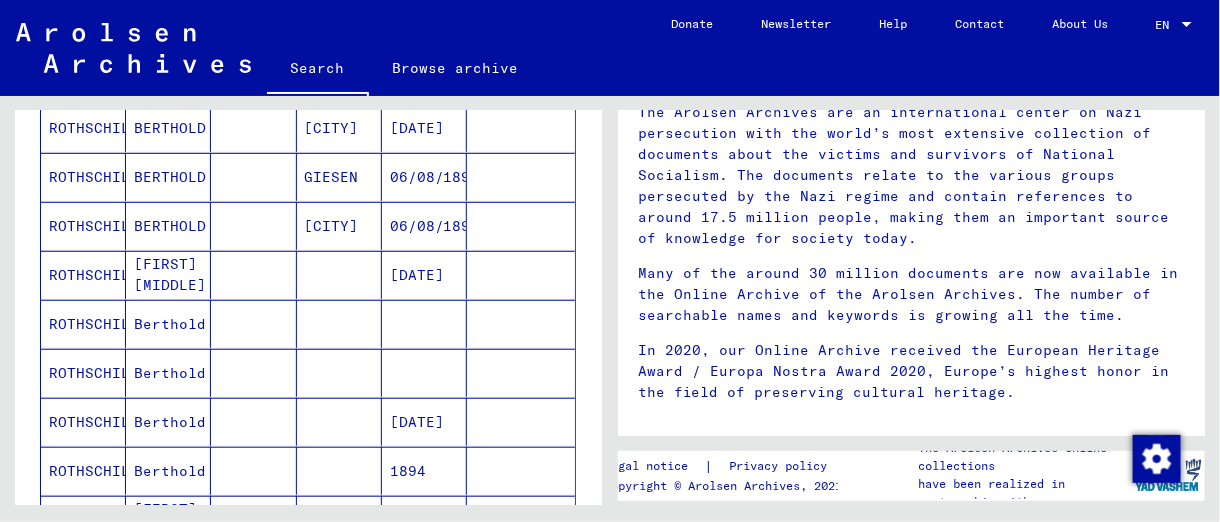 click on "Berthold" at bounding box center [168, 373] 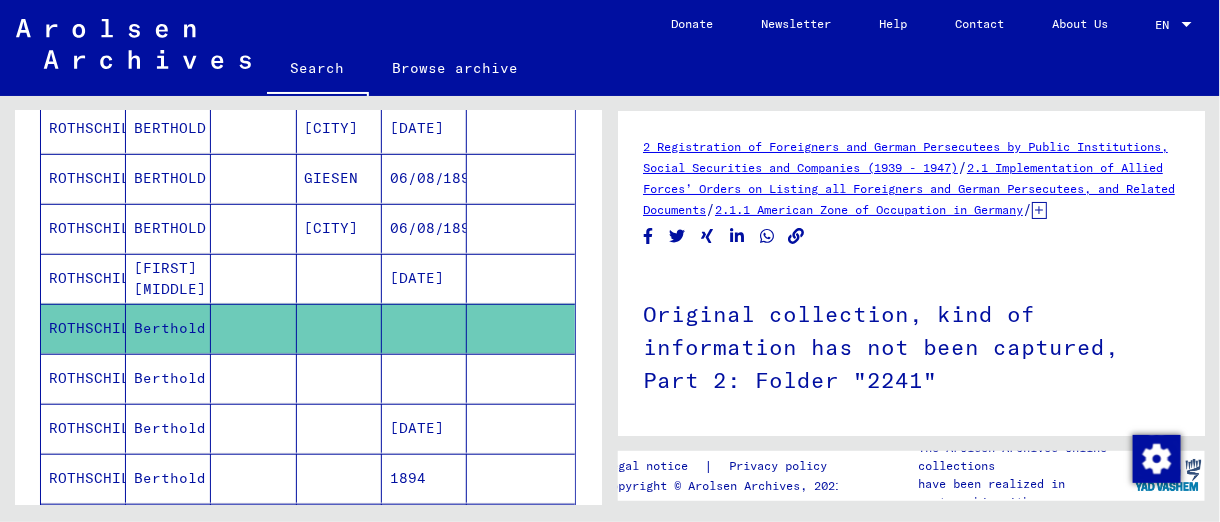 scroll, scrollTop: 0, scrollLeft: 0, axis: both 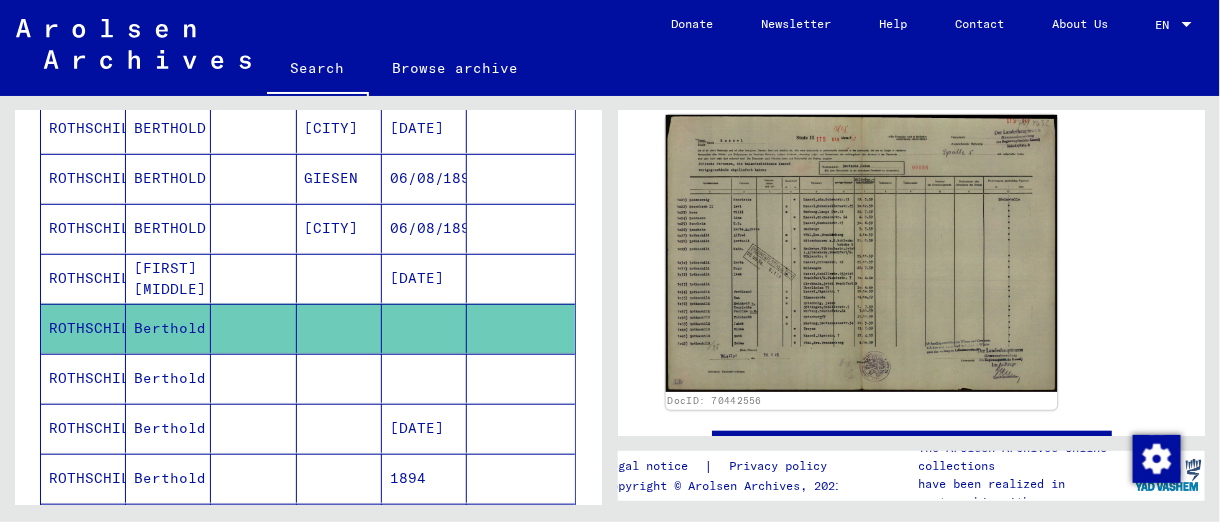 click 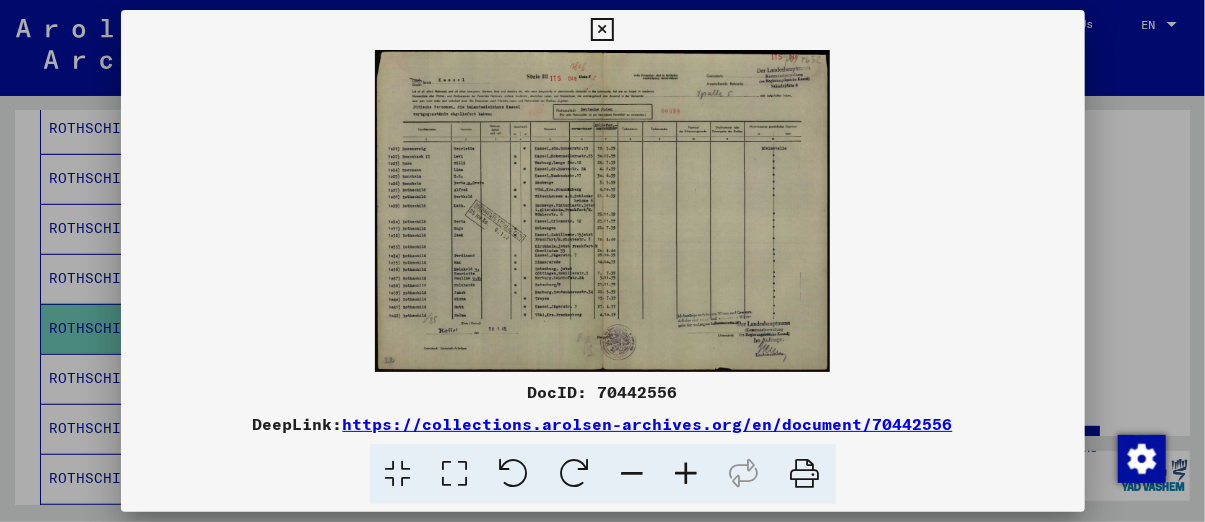 click at bounding box center (687, 474) 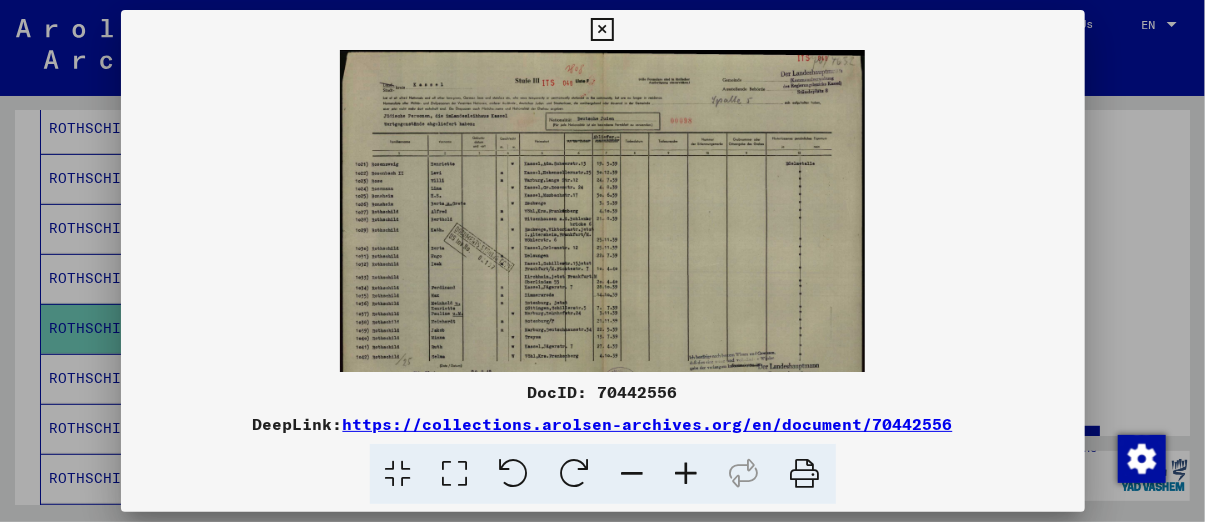 click at bounding box center (687, 474) 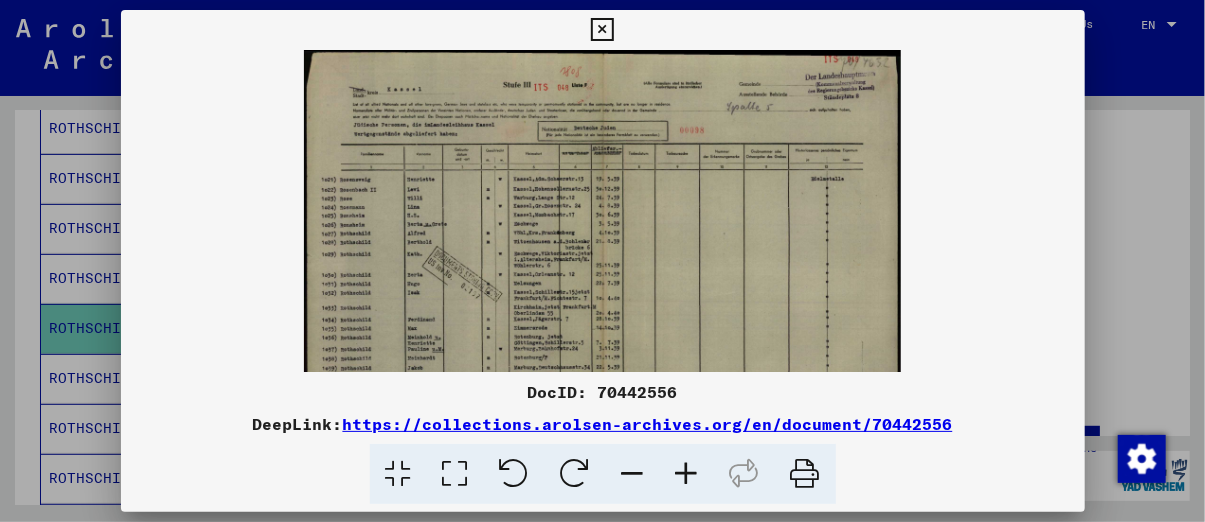 click at bounding box center (687, 474) 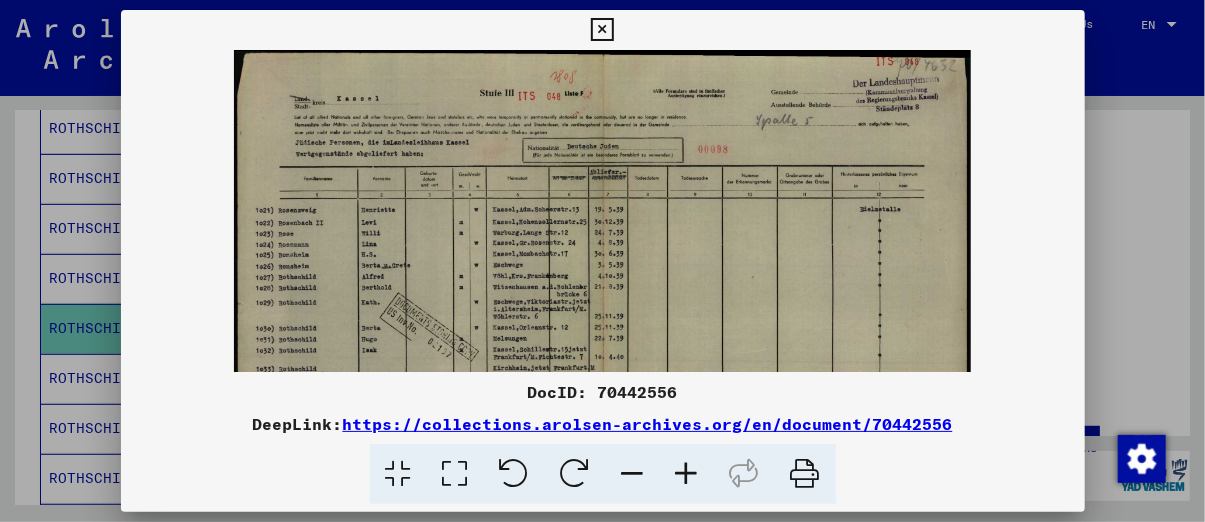 click at bounding box center (687, 474) 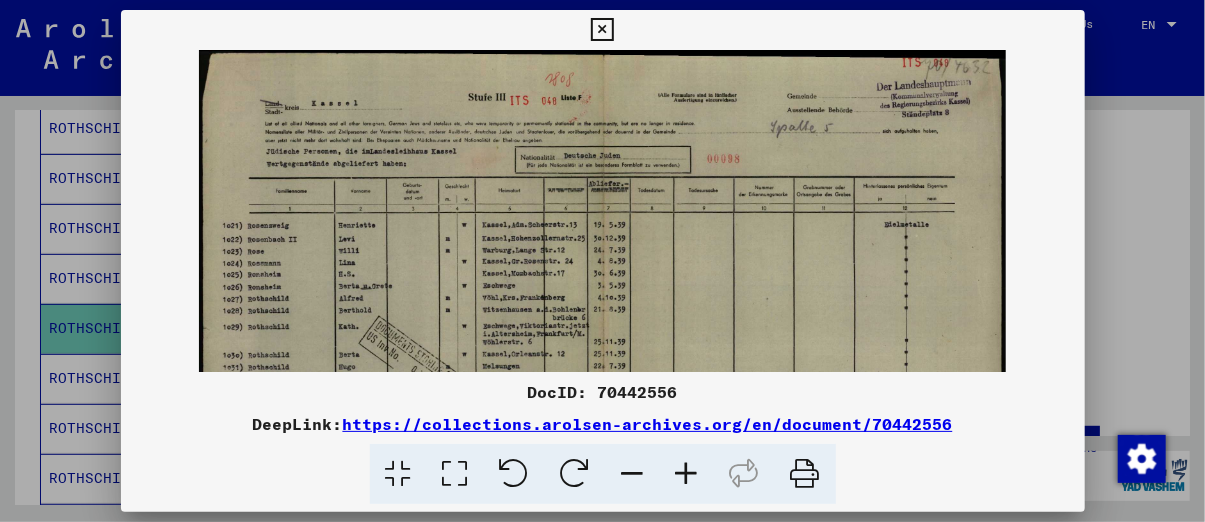 click at bounding box center [687, 474] 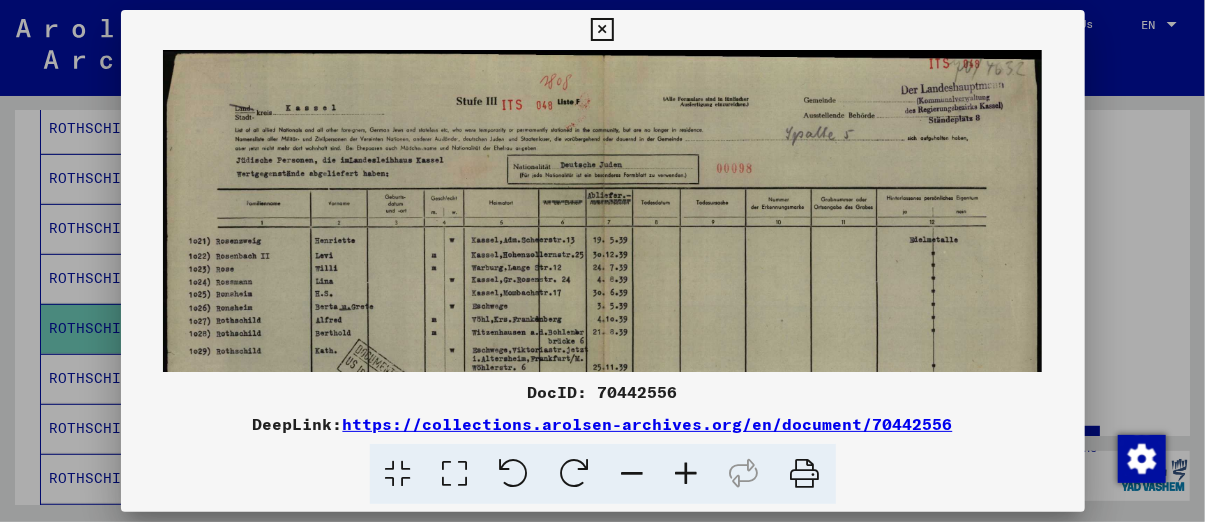 click at bounding box center (687, 474) 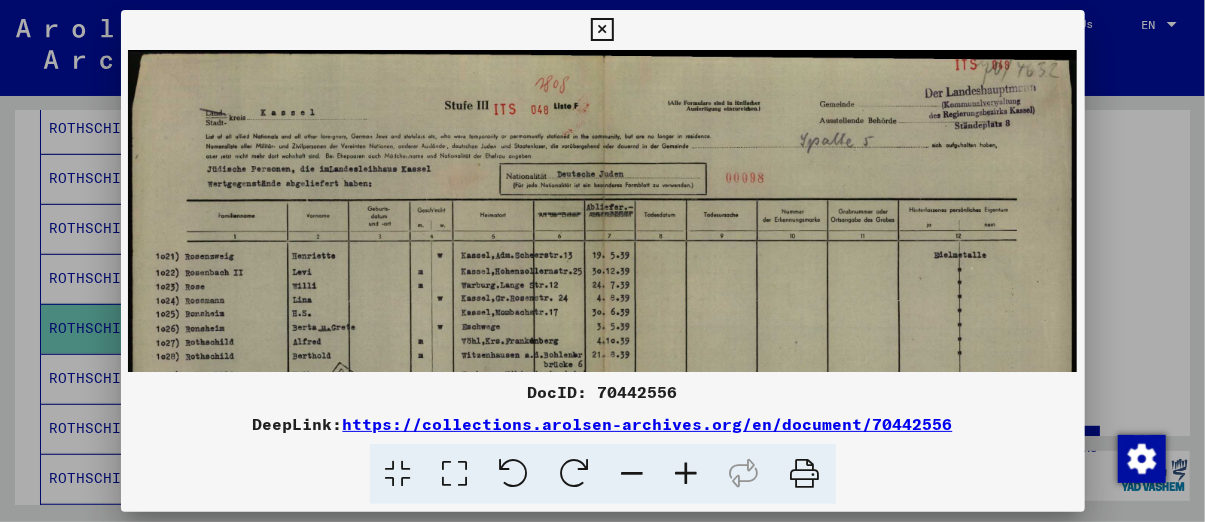 click at bounding box center (687, 474) 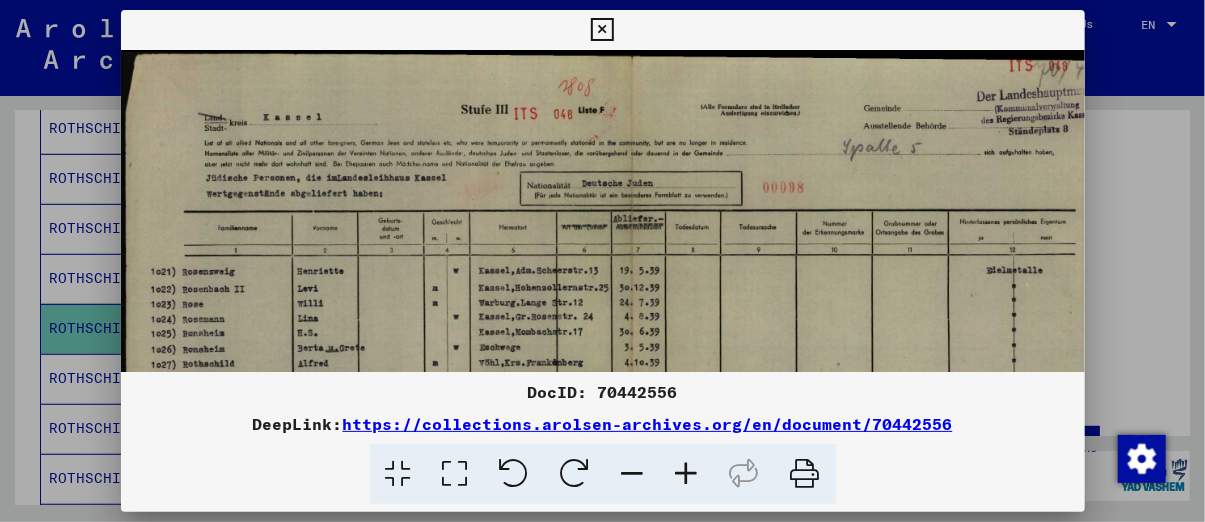 click at bounding box center (687, 474) 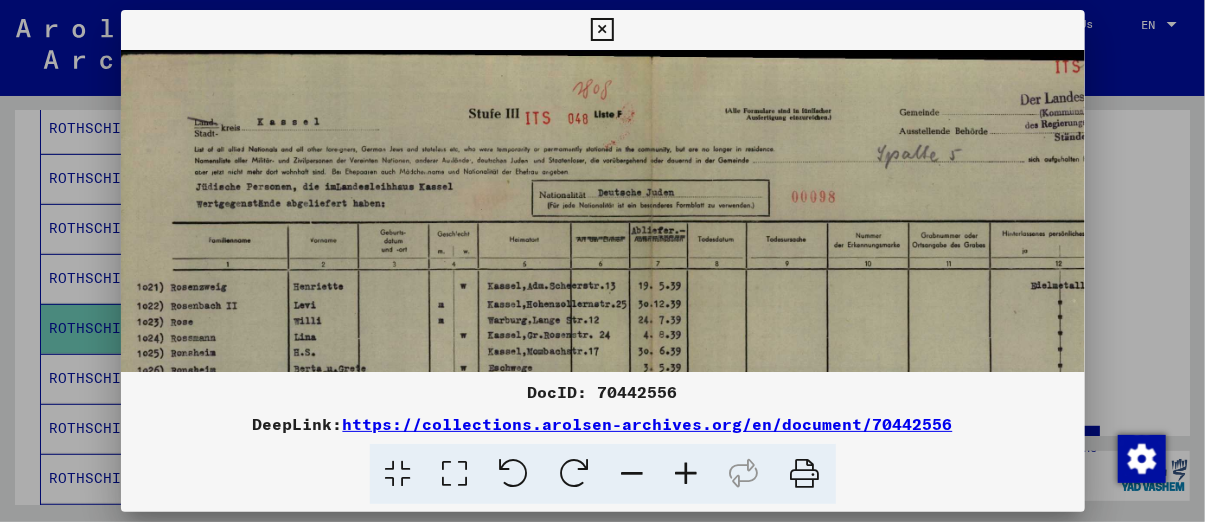 scroll, scrollTop: 0, scrollLeft: 16, axis: horizontal 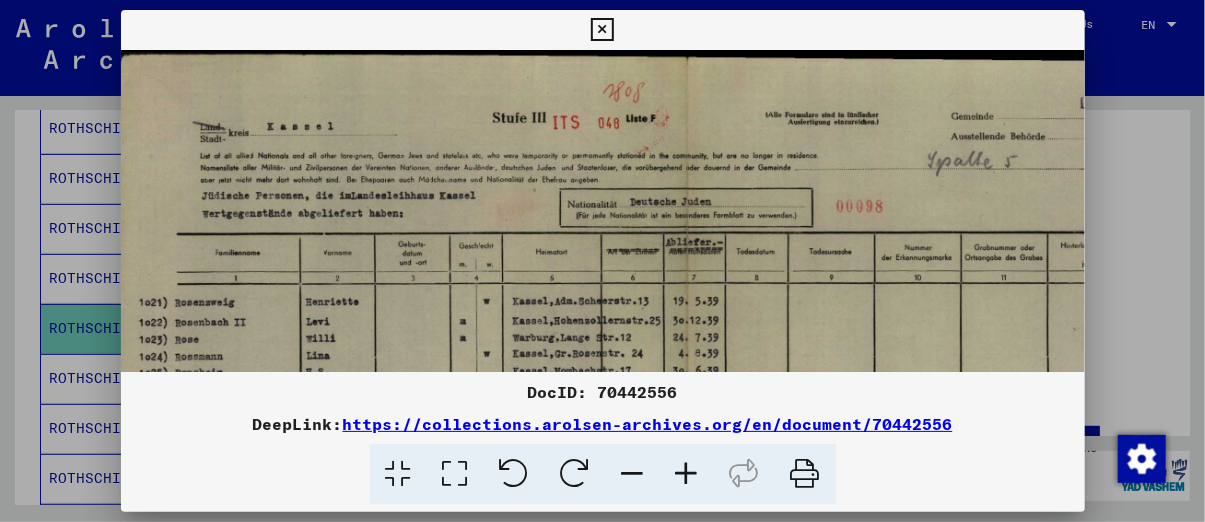 click at bounding box center (687, 474) 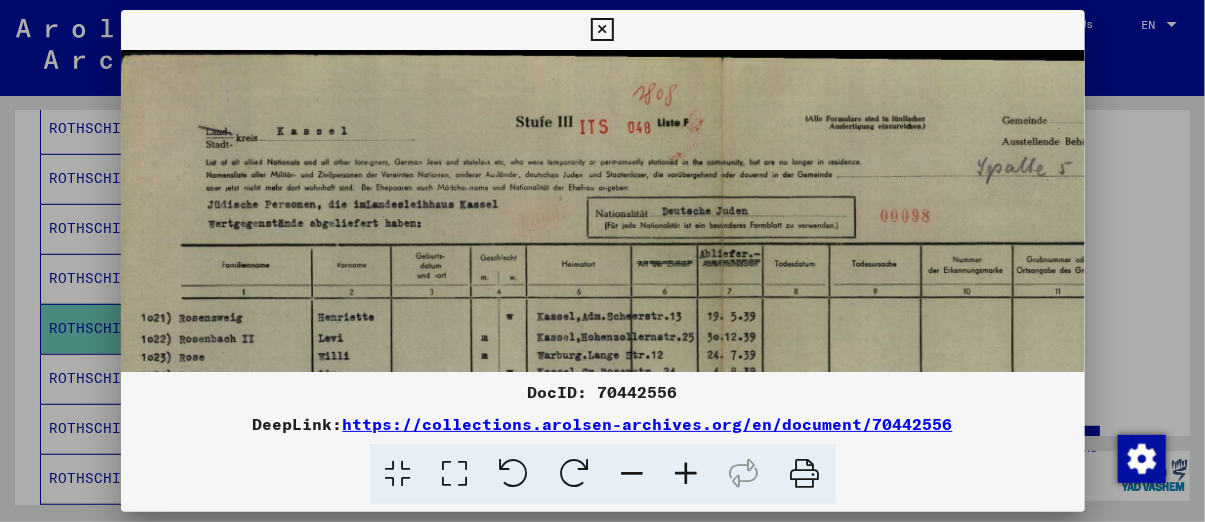 click at bounding box center [687, 474] 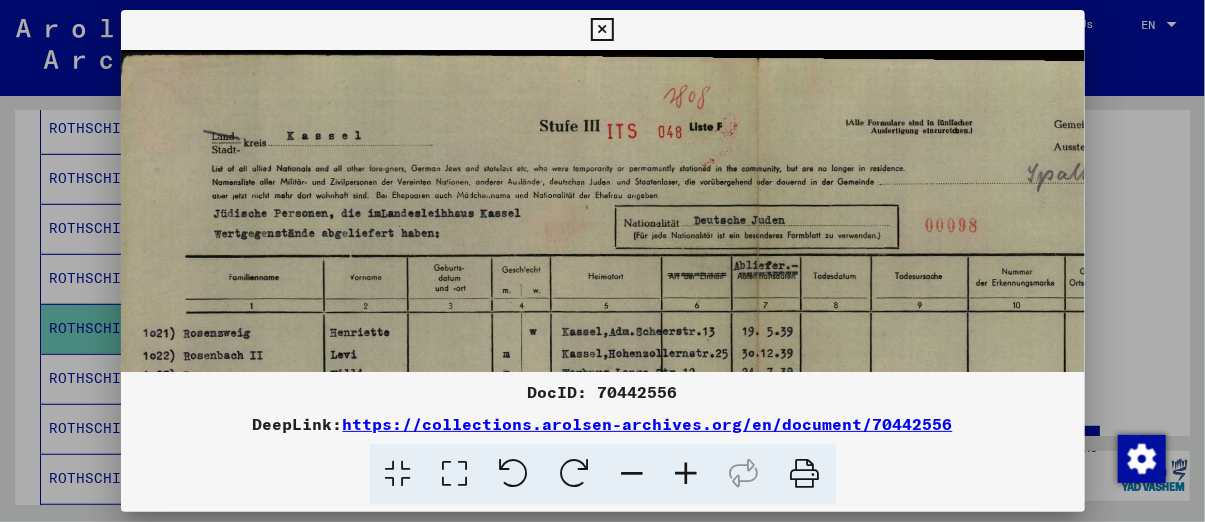 click at bounding box center [687, 474] 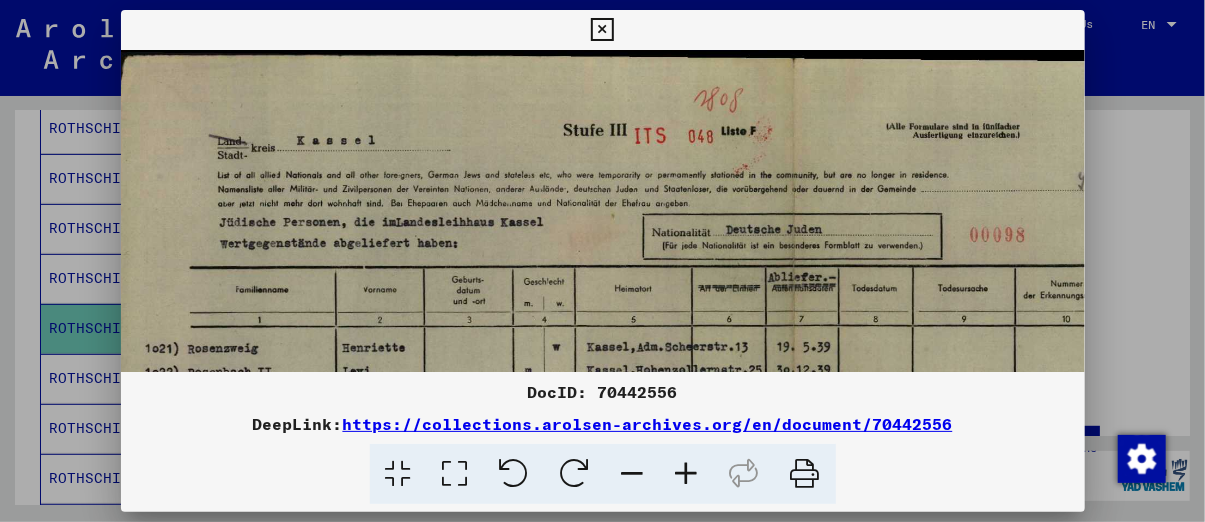 click at bounding box center (687, 474) 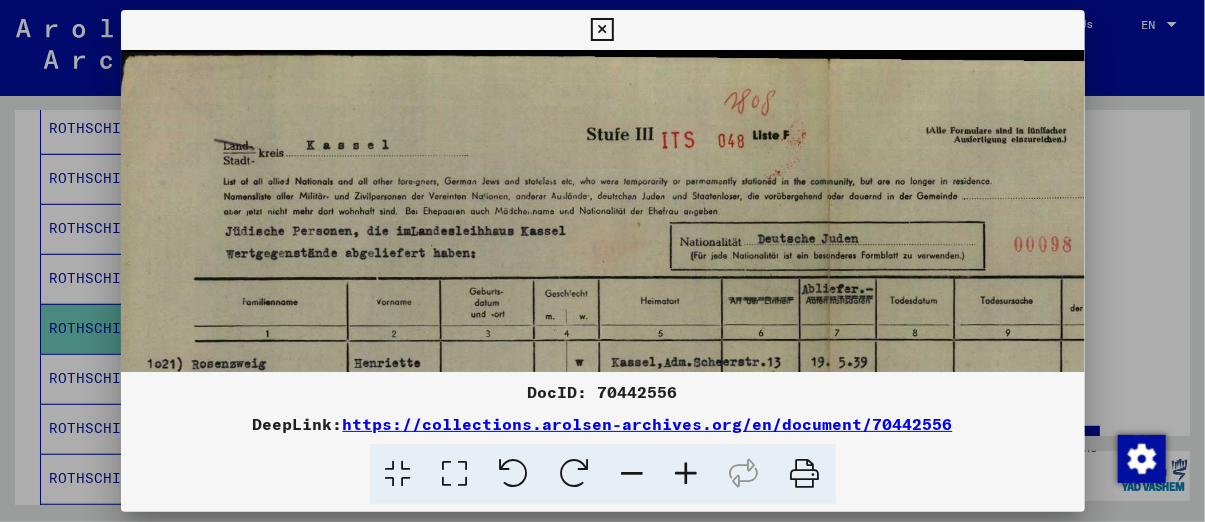 click at bounding box center [687, 474] 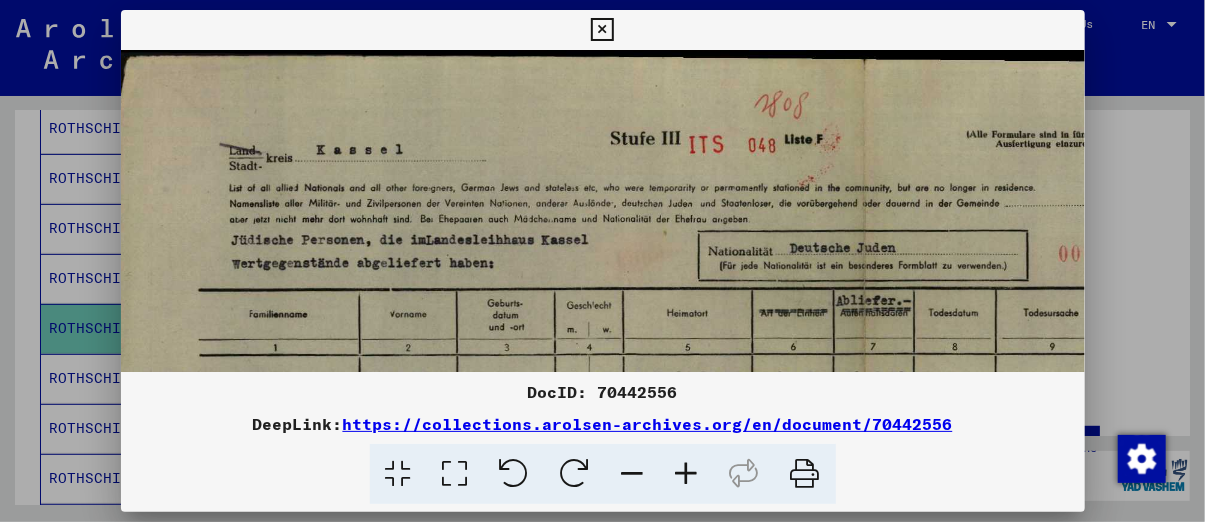 click at bounding box center (687, 474) 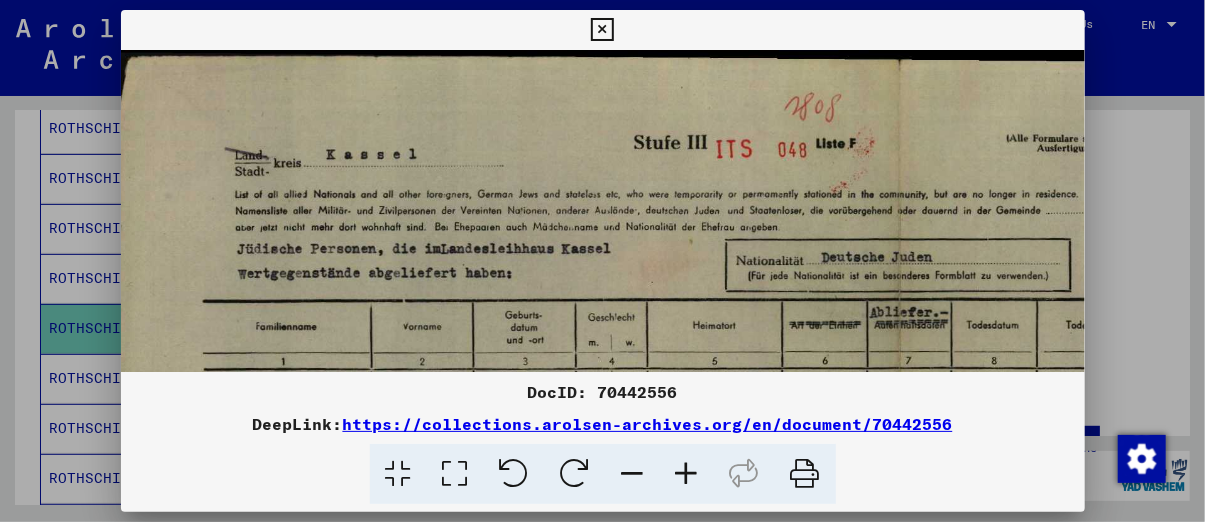 click at bounding box center [687, 474] 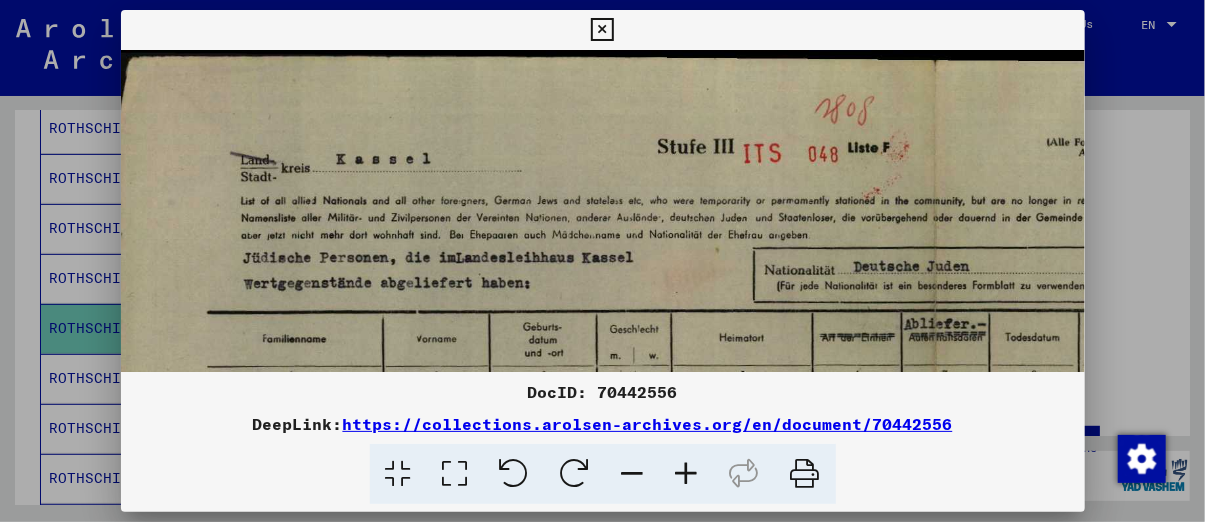 click at bounding box center (687, 474) 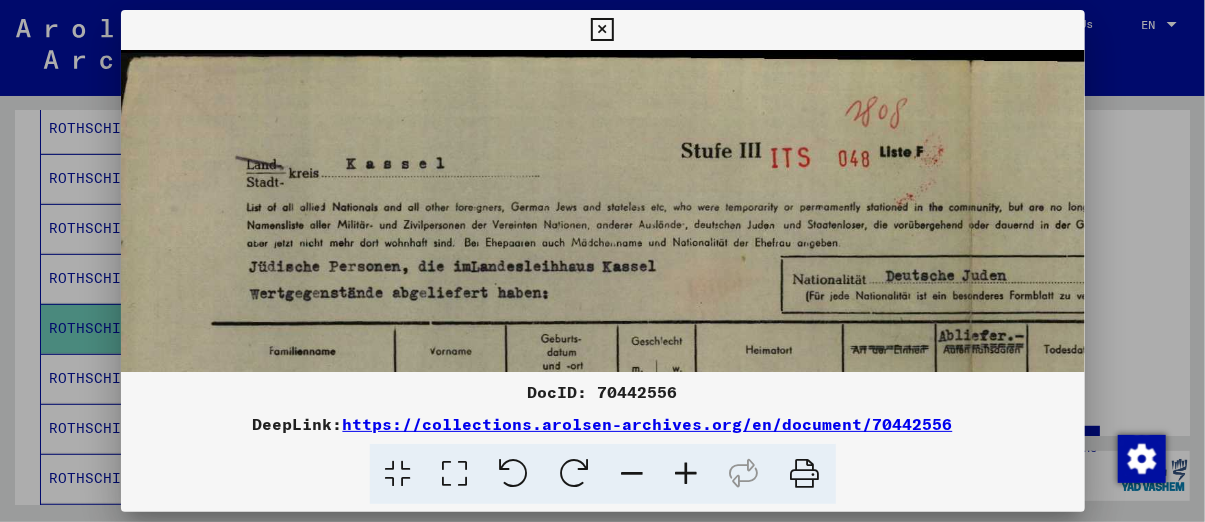 click at bounding box center (687, 474) 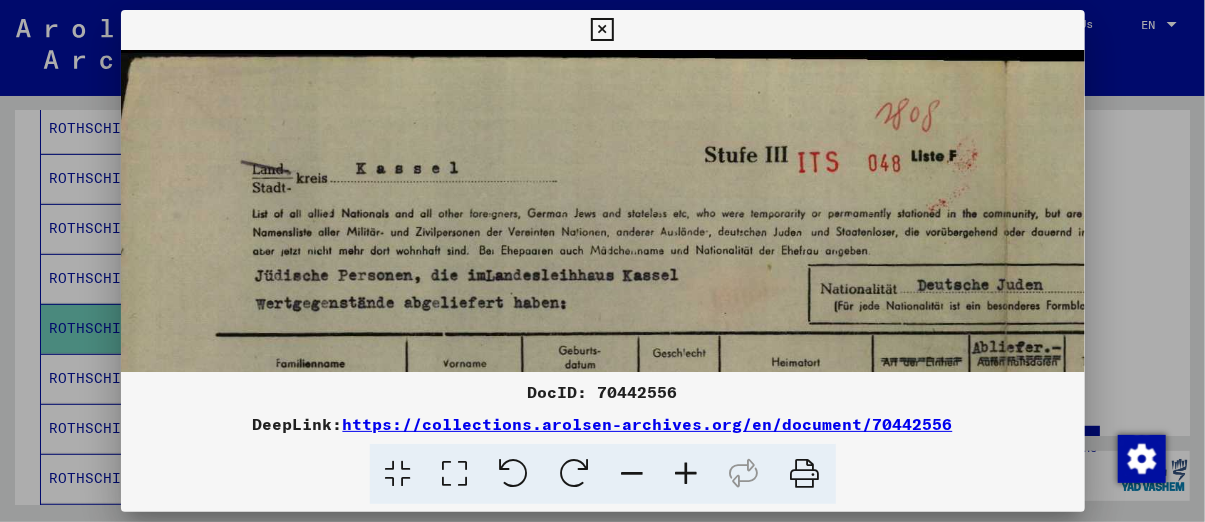 click at bounding box center (1003, 686) 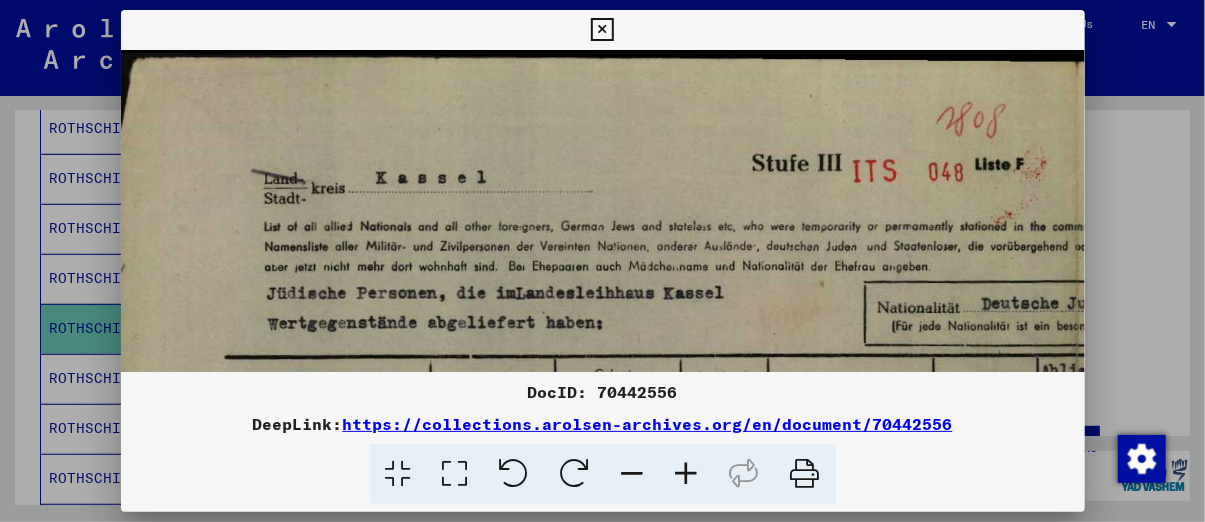 click at bounding box center [687, 474] 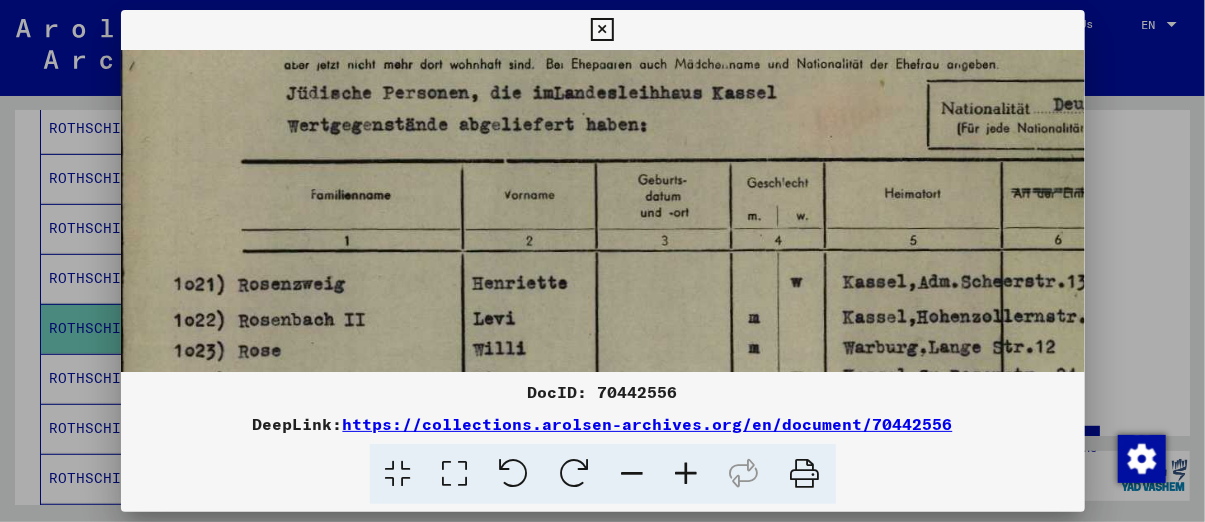scroll, scrollTop: 219, scrollLeft: 9, axis: both 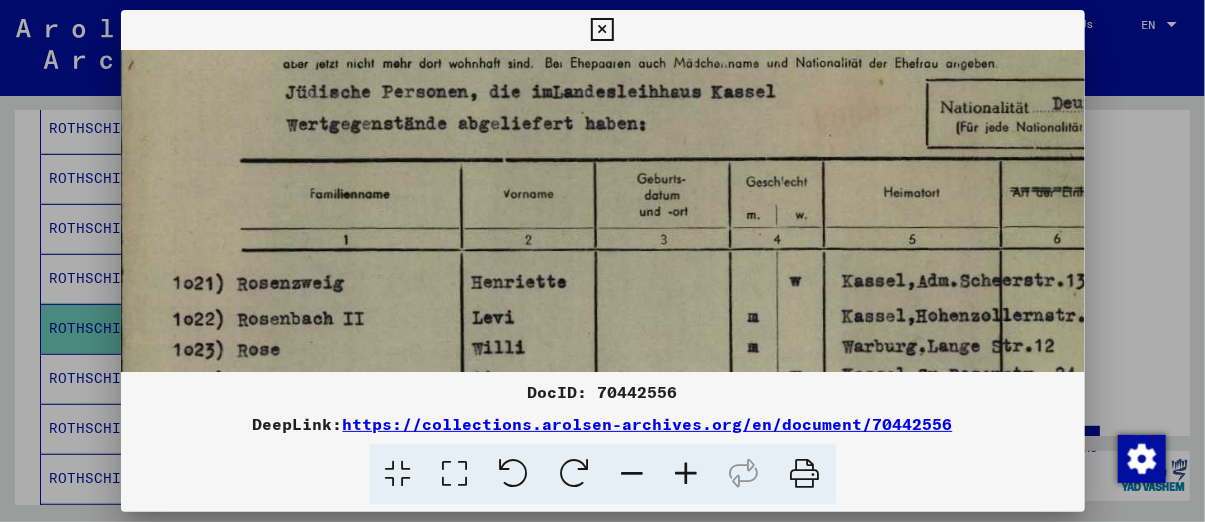 drag, startPoint x: 600, startPoint y: 333, endPoint x: 608, endPoint y: 112, distance: 221.14474 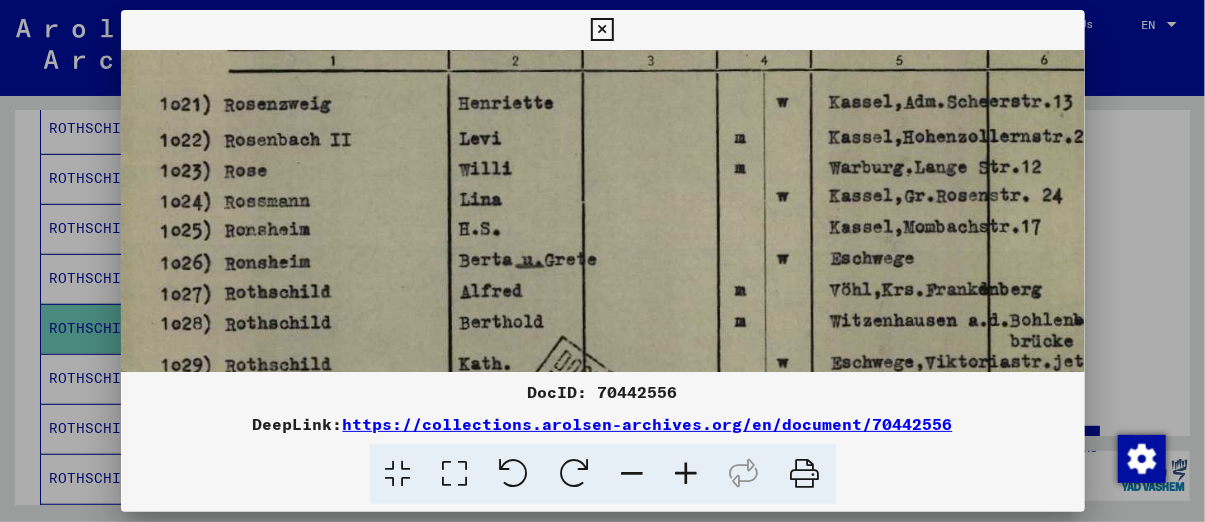 scroll, scrollTop: 400, scrollLeft: 22, axis: both 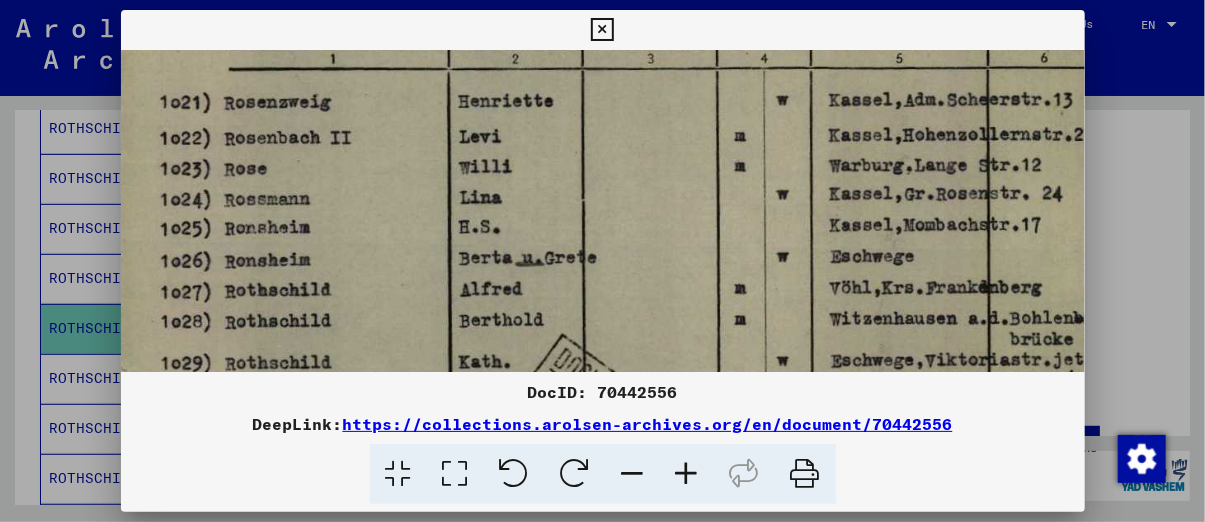 drag, startPoint x: 499, startPoint y: 252, endPoint x: 485, endPoint y: 67, distance: 185.52898 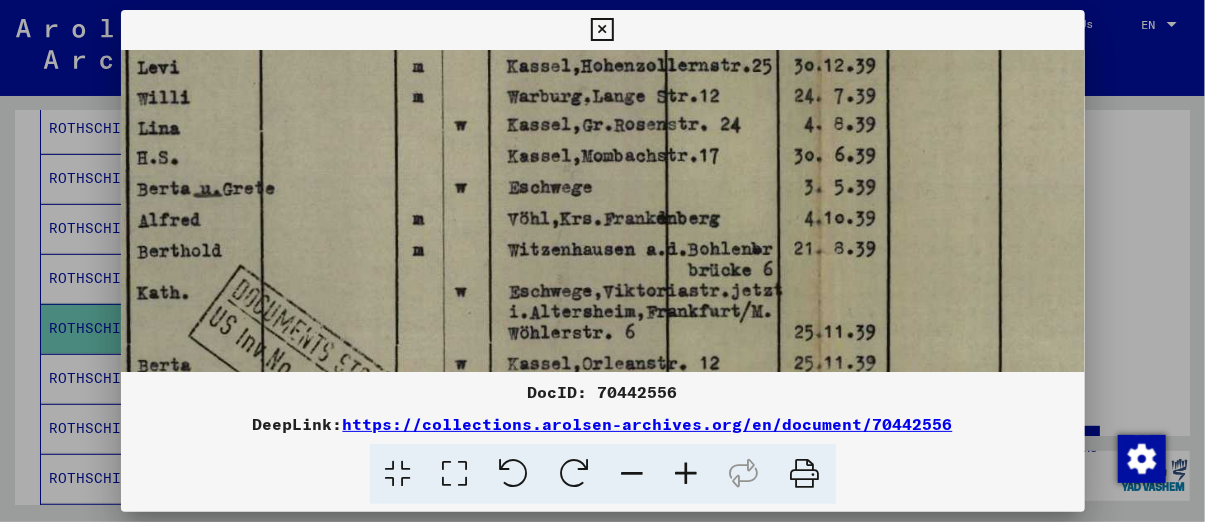 scroll, scrollTop: 469, scrollLeft: 346, axis: both 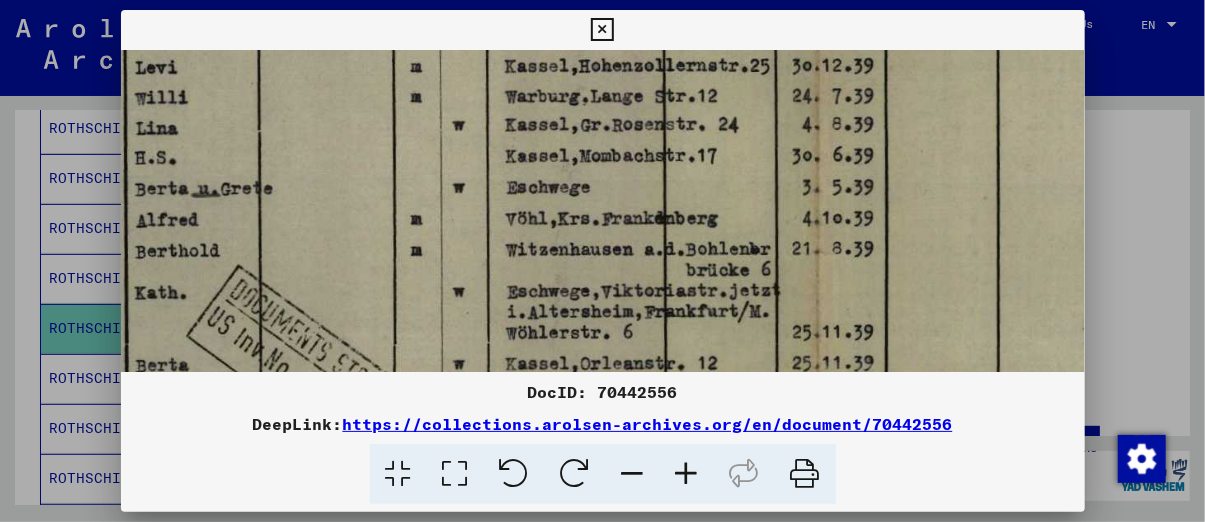 drag, startPoint x: 663, startPoint y: 165, endPoint x: 319, endPoint y: 90, distance: 352.08096 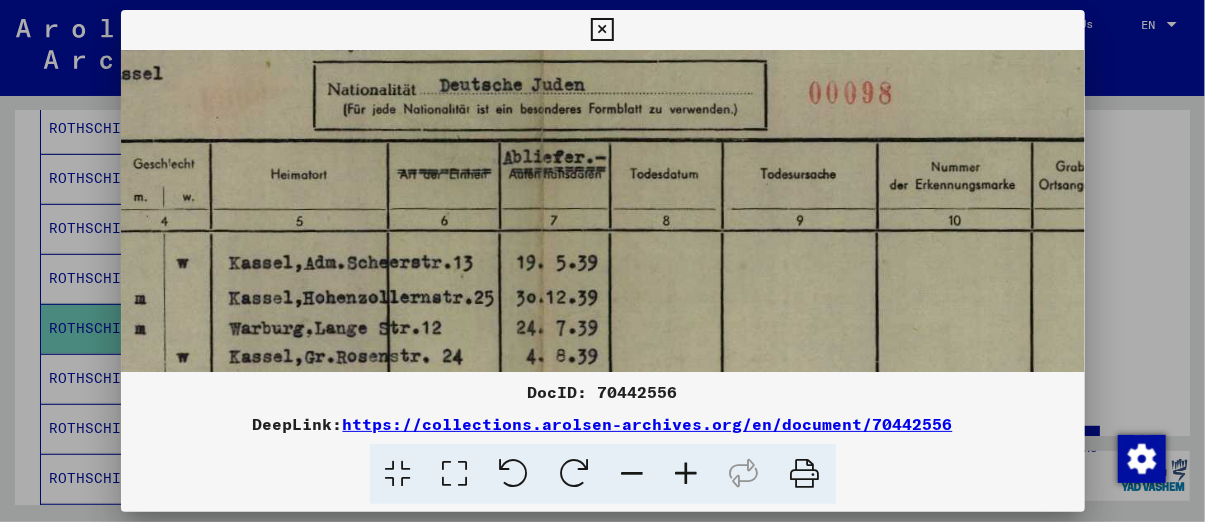 scroll, scrollTop: 238, scrollLeft: 622, axis: both 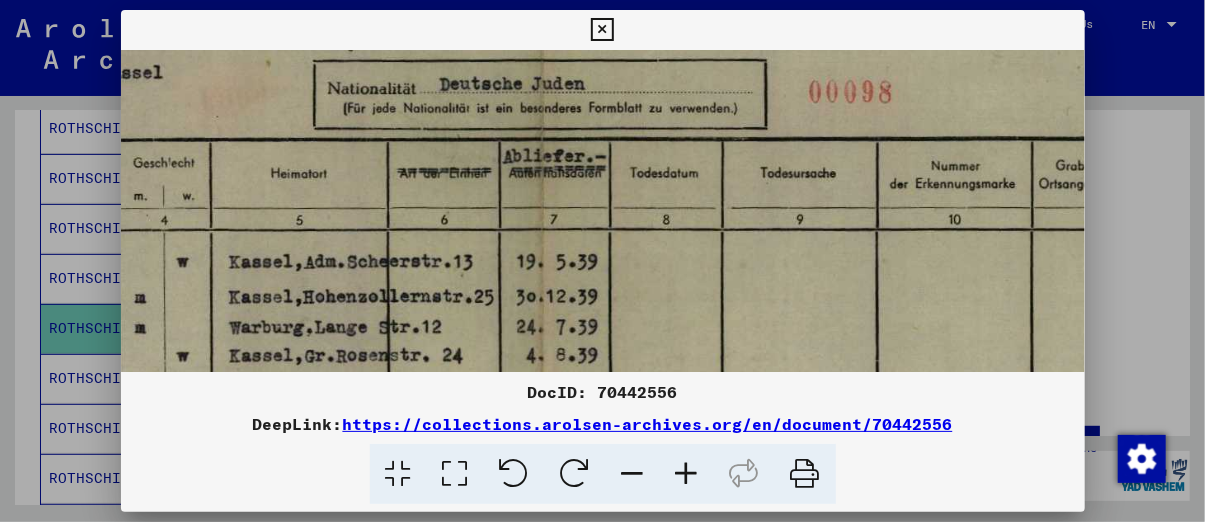drag, startPoint x: 563, startPoint y: 66, endPoint x: 284, endPoint y: 286, distance: 355.3041 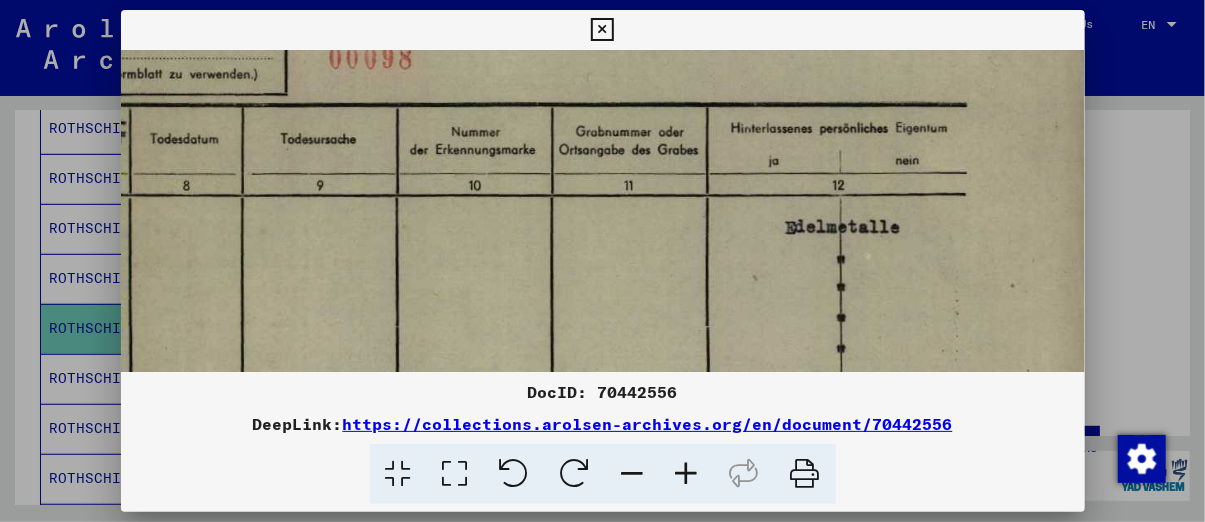 scroll, scrollTop: 271, scrollLeft: 1102, axis: both 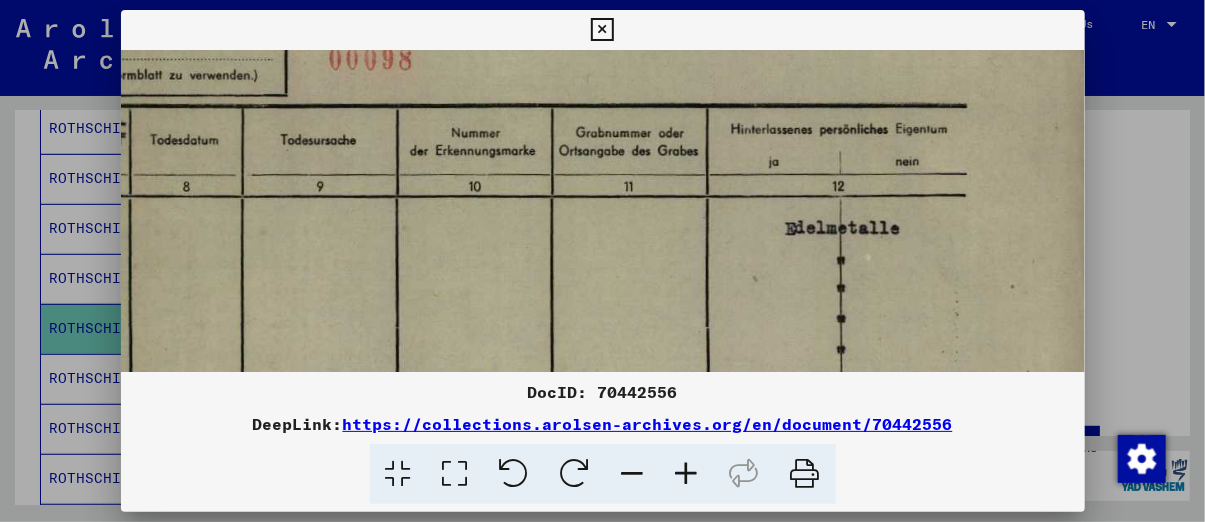 drag, startPoint x: 612, startPoint y: 321, endPoint x: 55, endPoint y: 283, distance: 558.29474 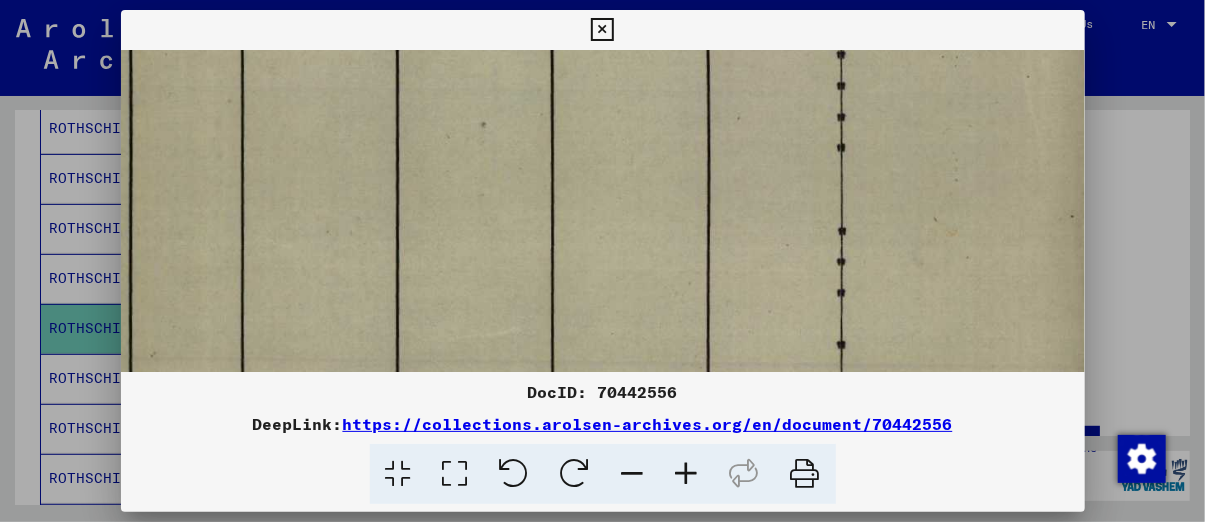 drag, startPoint x: 885, startPoint y: 235, endPoint x: 859, endPoint y: -62, distance: 298.13586 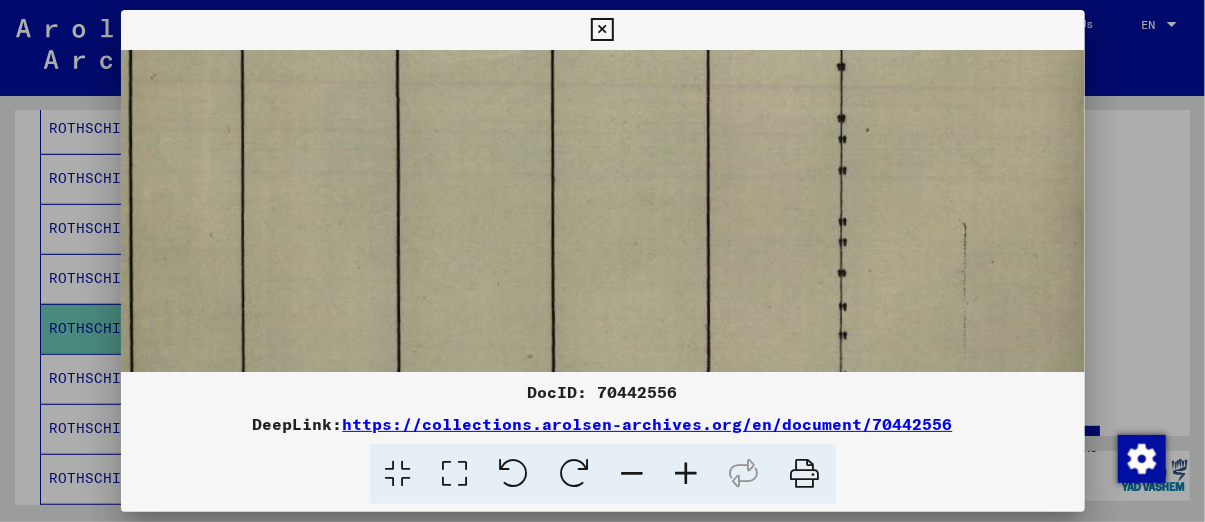 scroll, scrollTop: 915, scrollLeft: 1083, axis: both 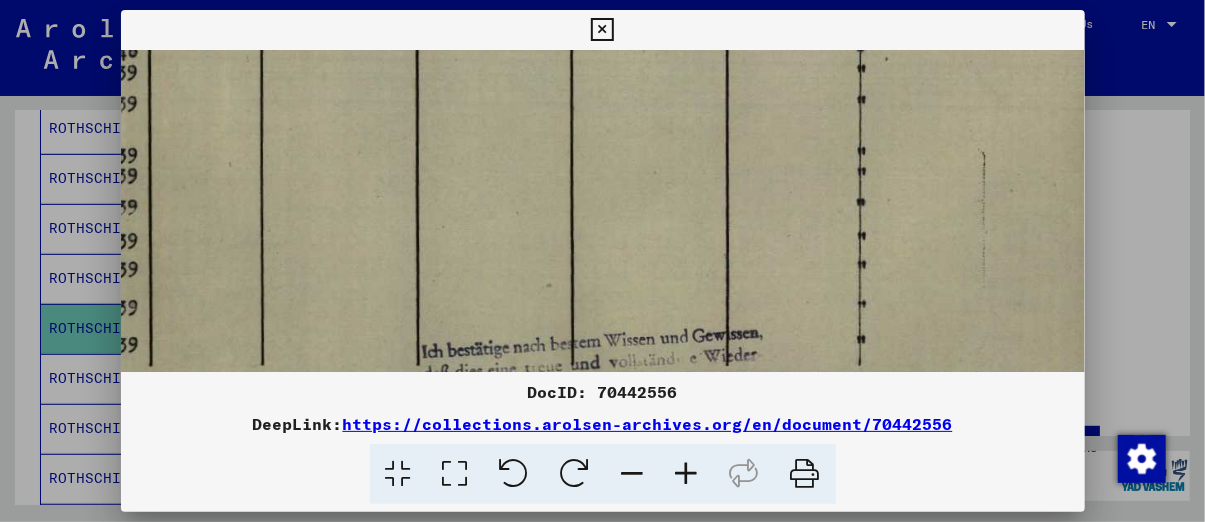 drag, startPoint x: 858, startPoint y: 297, endPoint x: 824, endPoint y: -54, distance: 352.64288 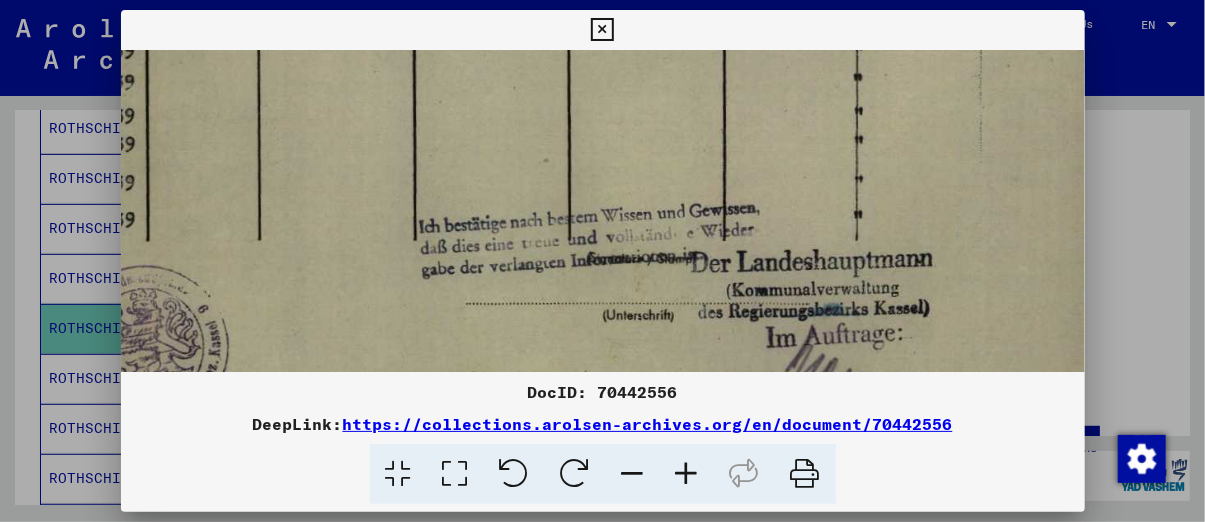 scroll, scrollTop: 1041, scrollLeft: 1086, axis: both 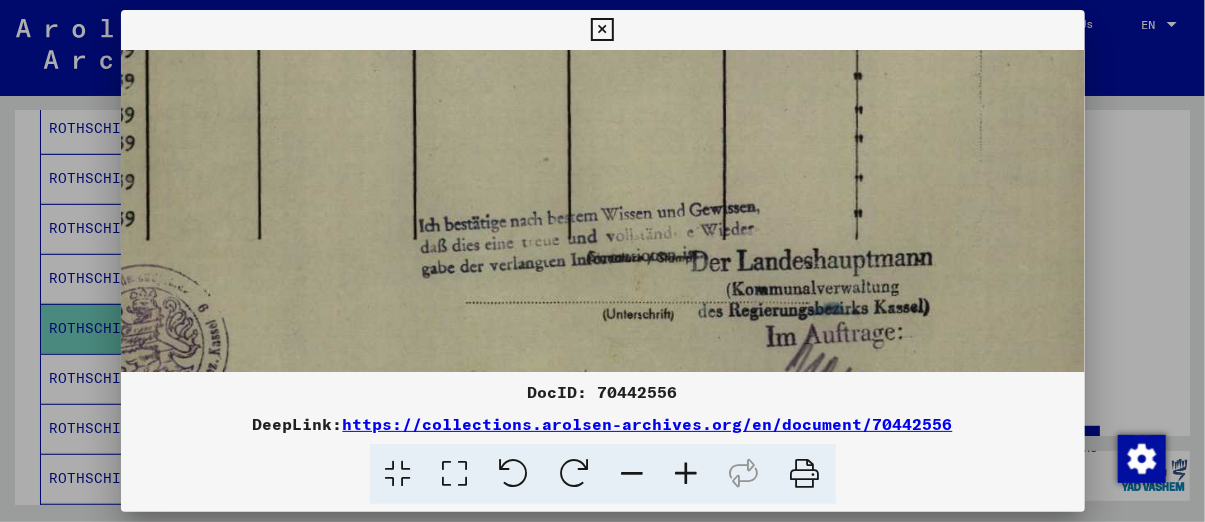 drag, startPoint x: 718, startPoint y: 156, endPoint x: 715, endPoint y: 27, distance: 129.03488 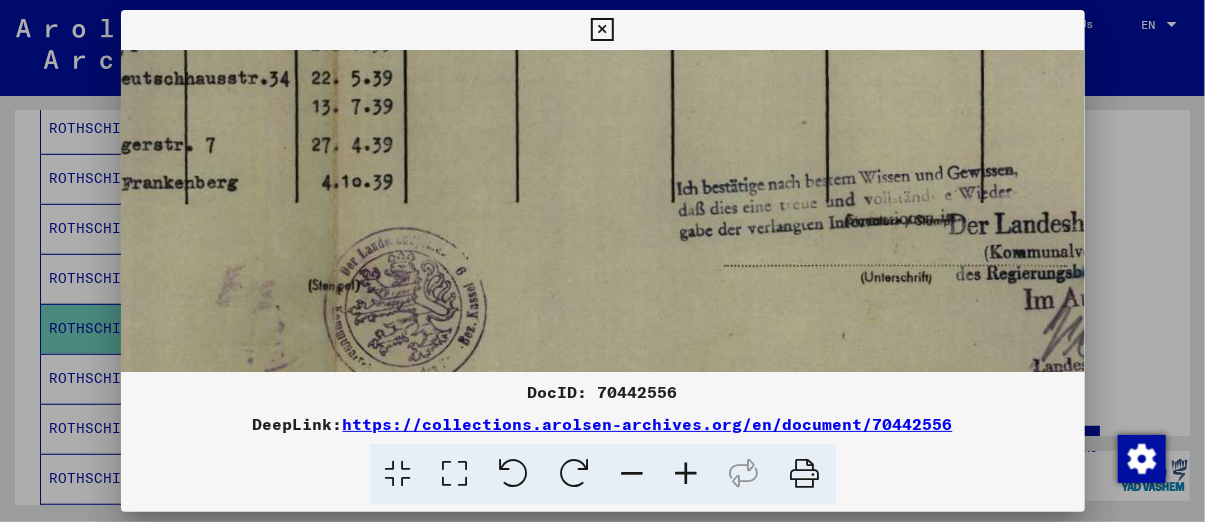 scroll, scrollTop: 1075, scrollLeft: 825, axis: both 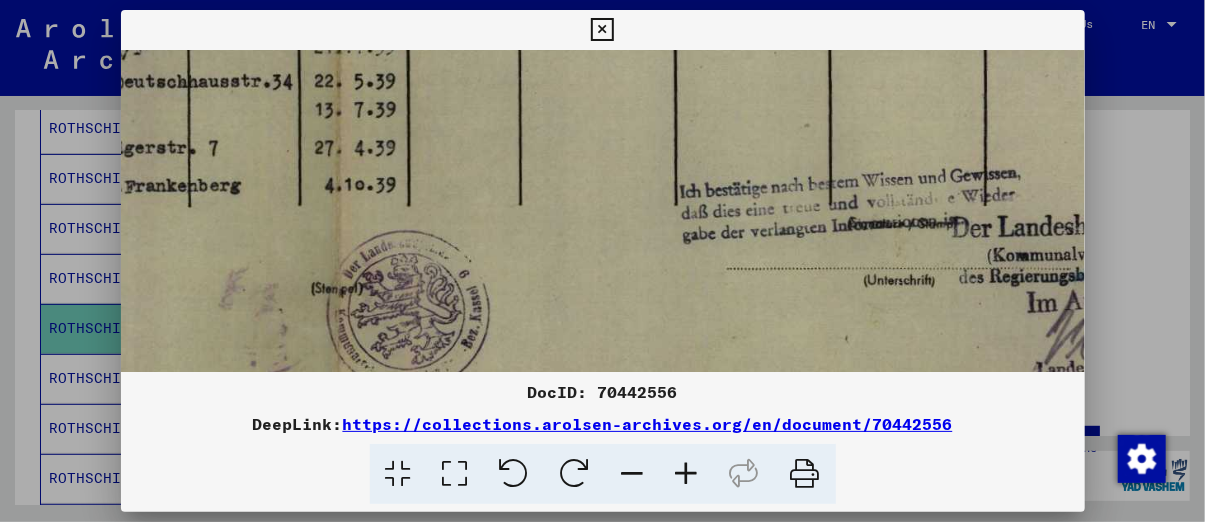 drag, startPoint x: 671, startPoint y: 197, endPoint x: 932, endPoint y: 70, distance: 290.2585 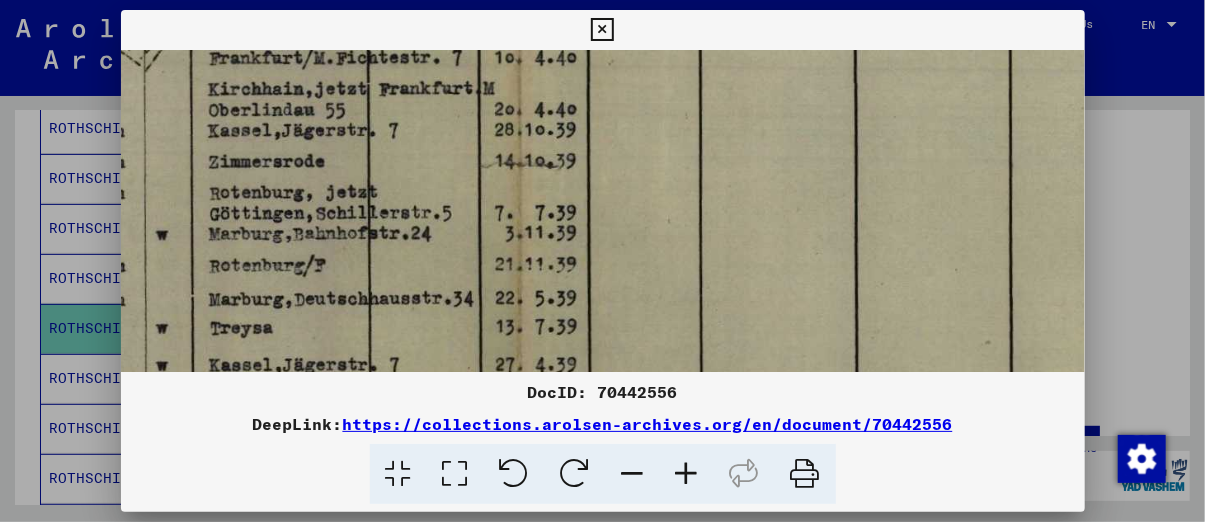 scroll, scrollTop: 858, scrollLeft: 645, axis: both 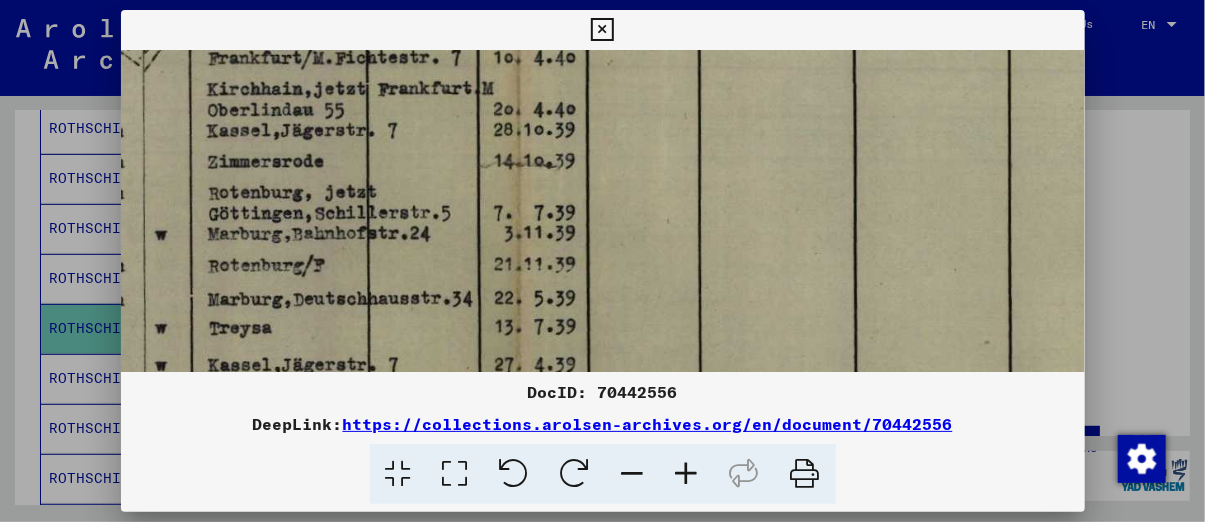 drag, startPoint x: 613, startPoint y: 121, endPoint x: 791, endPoint y: 345, distance: 286.11188 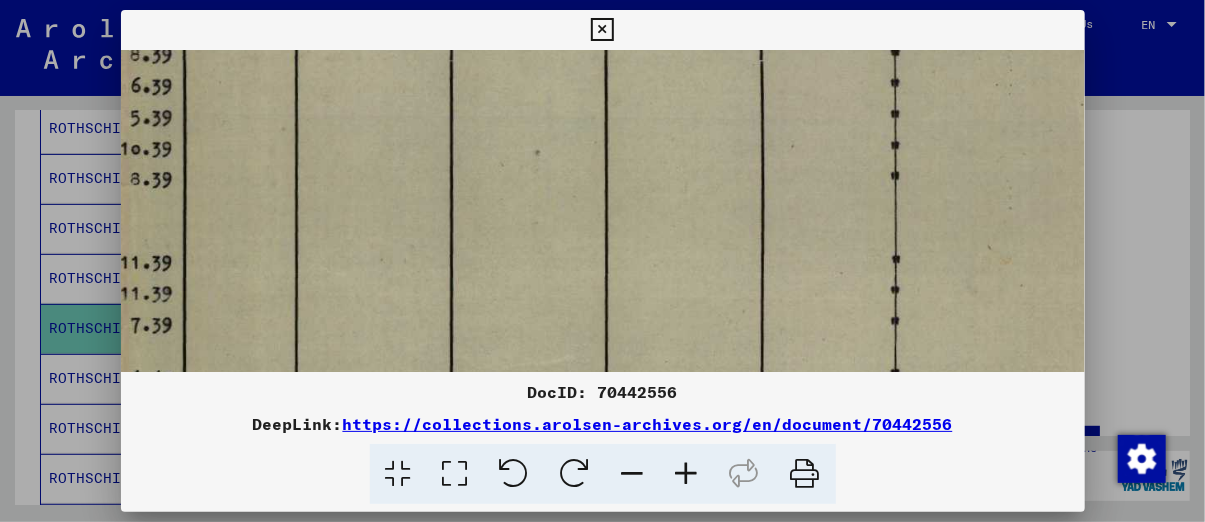 scroll, scrollTop: 538, scrollLeft: 1049, axis: both 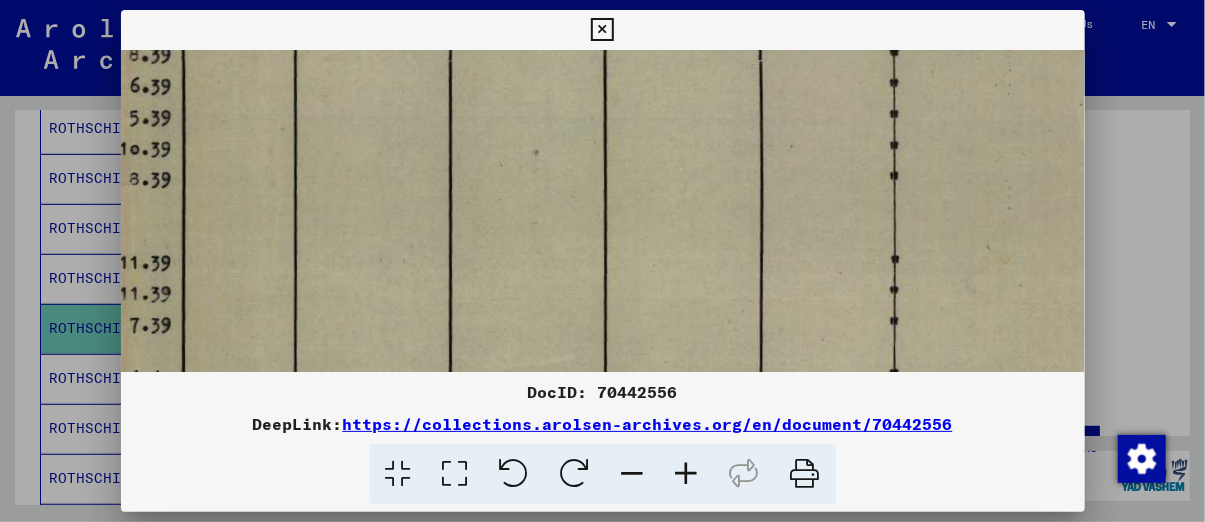 drag, startPoint x: 731, startPoint y: 78, endPoint x: 324, endPoint y: 399, distance: 518.35315 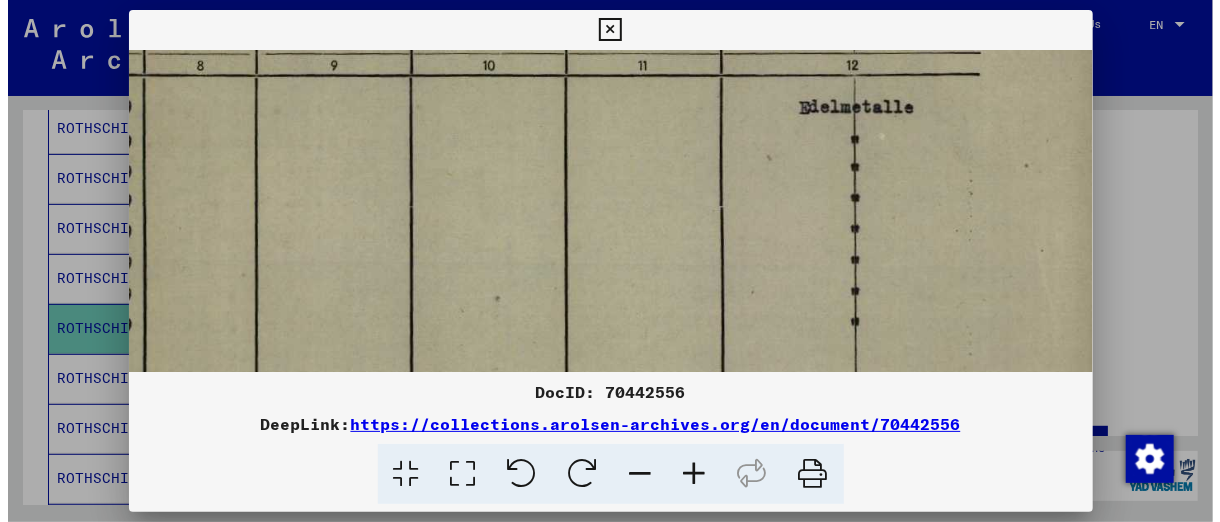 scroll, scrollTop: 265, scrollLeft: 1102, axis: both 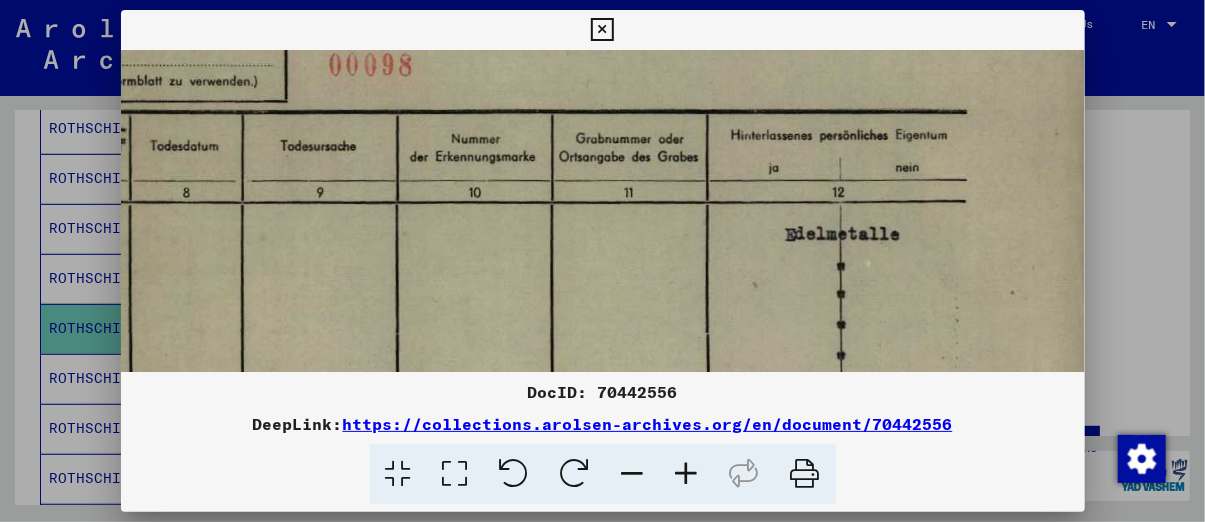 drag, startPoint x: 531, startPoint y: 197, endPoint x: 450, endPoint y: 472, distance: 286.681 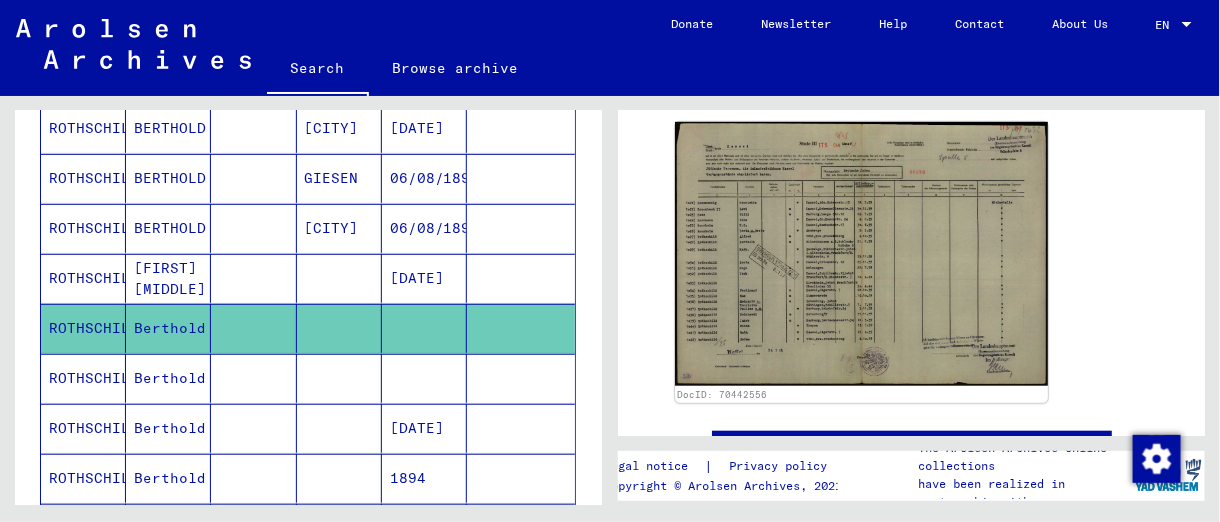 click on "ROTHSCHILD" at bounding box center [83, 428] 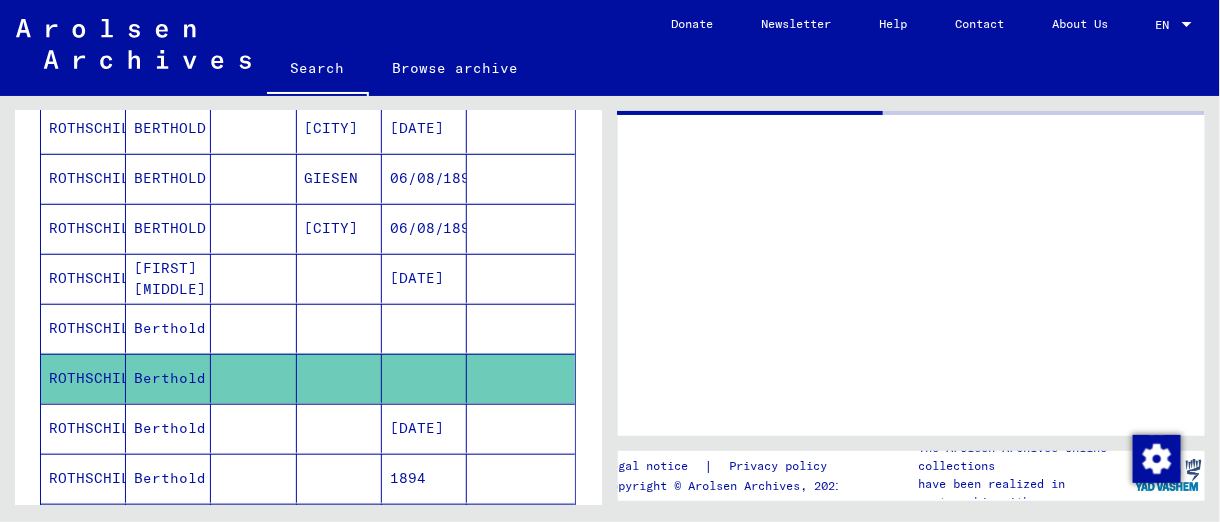 scroll, scrollTop: 0, scrollLeft: 0, axis: both 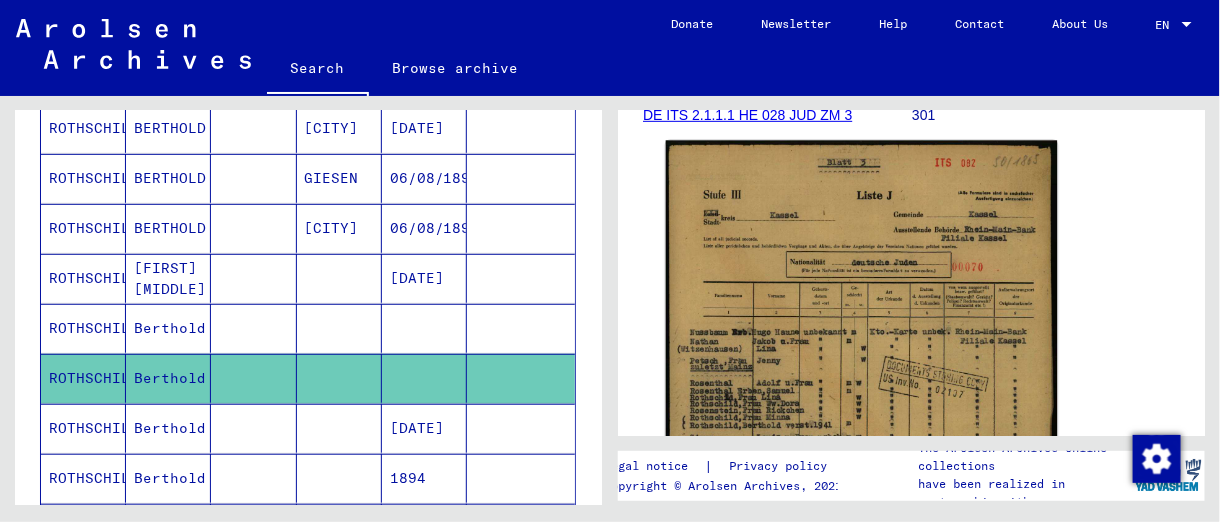 click 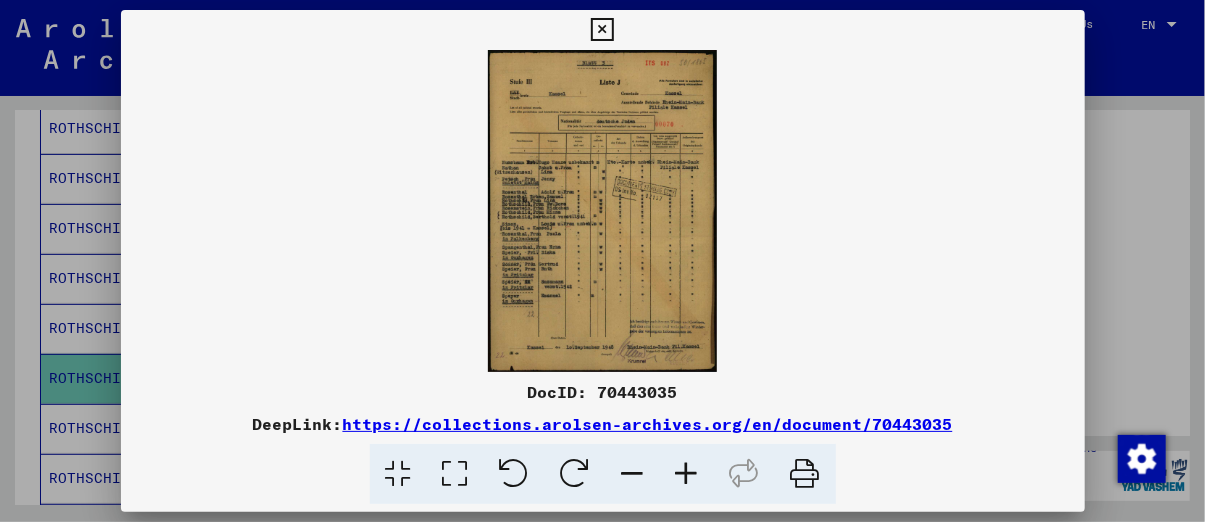 click at bounding box center (687, 474) 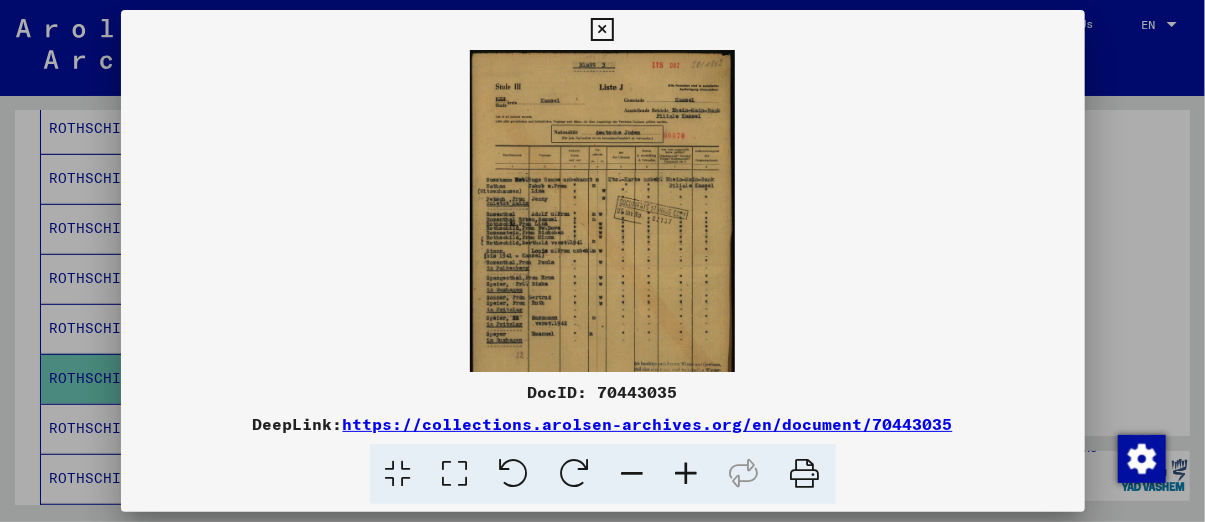 click at bounding box center (687, 474) 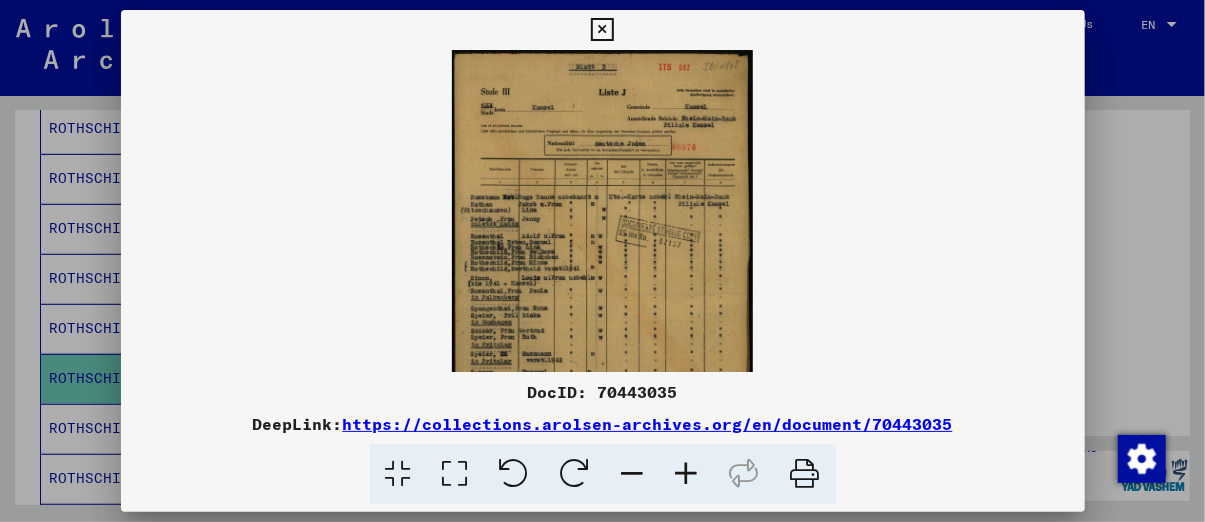 click at bounding box center (687, 474) 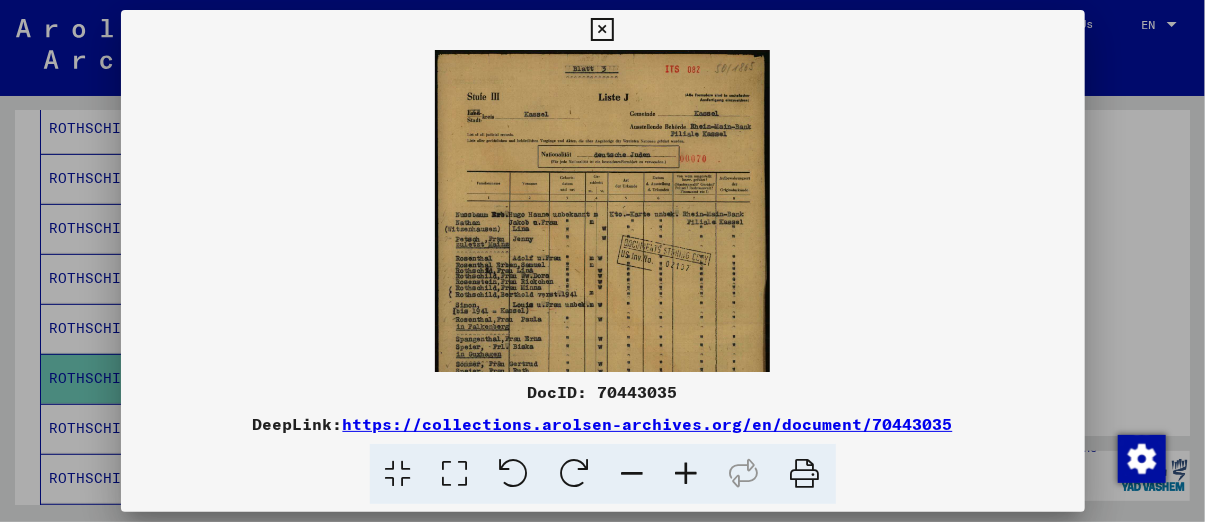 click at bounding box center [687, 474] 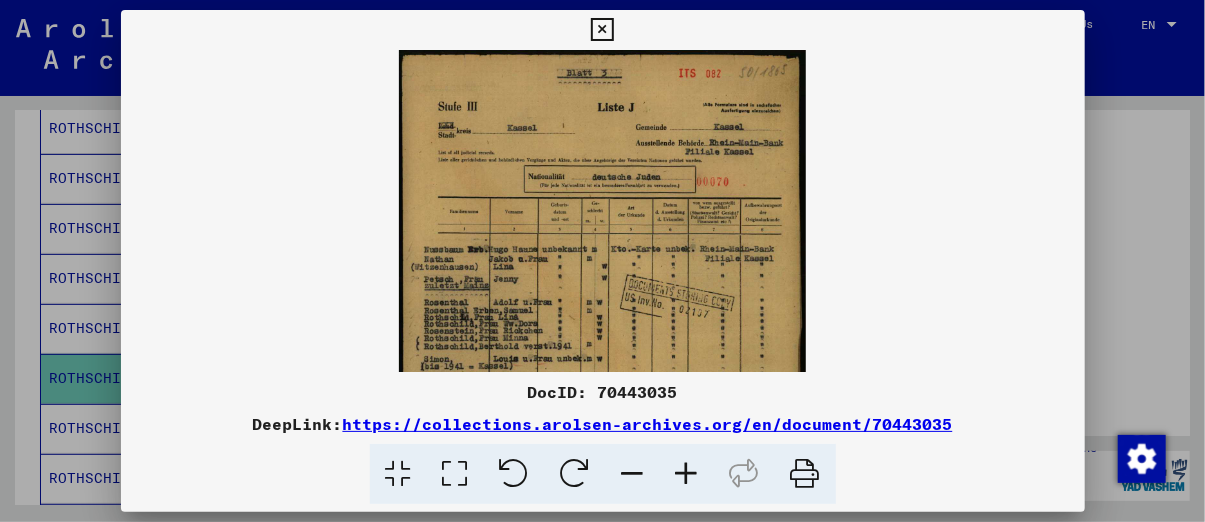 click at bounding box center (687, 474) 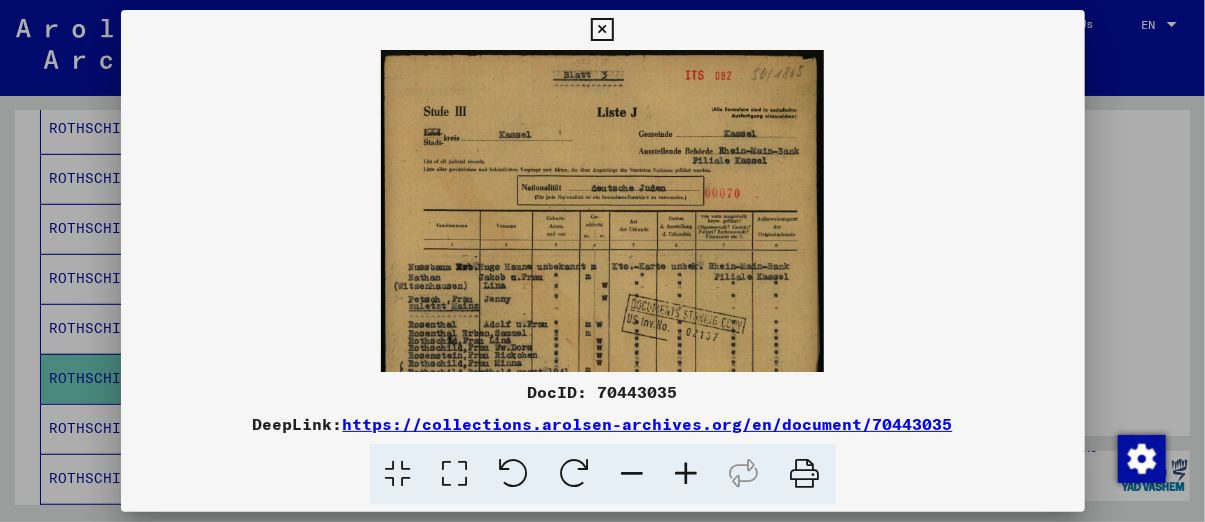 click at bounding box center (687, 474) 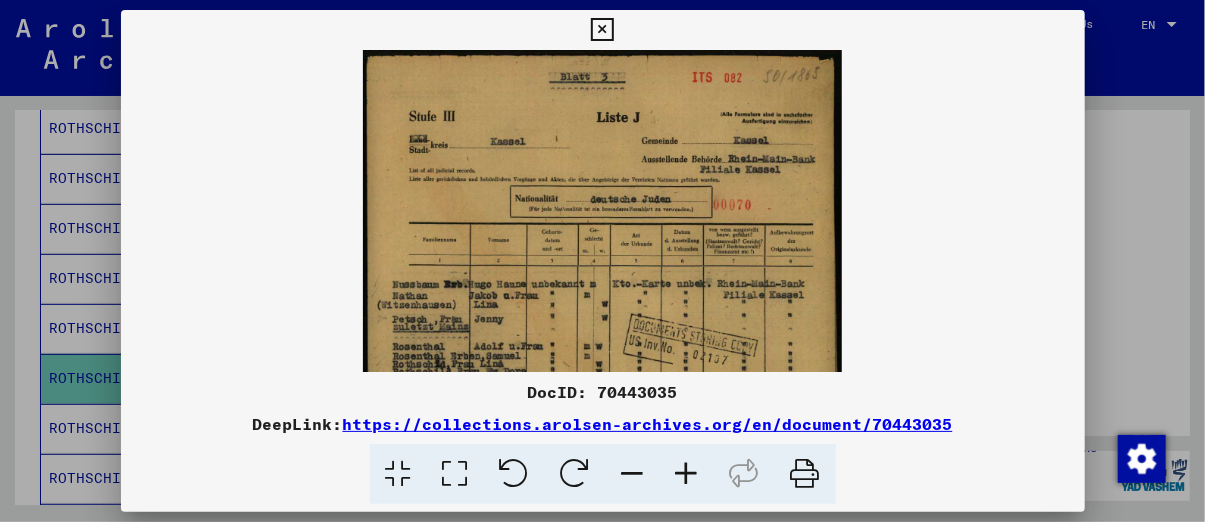 click at bounding box center [687, 474] 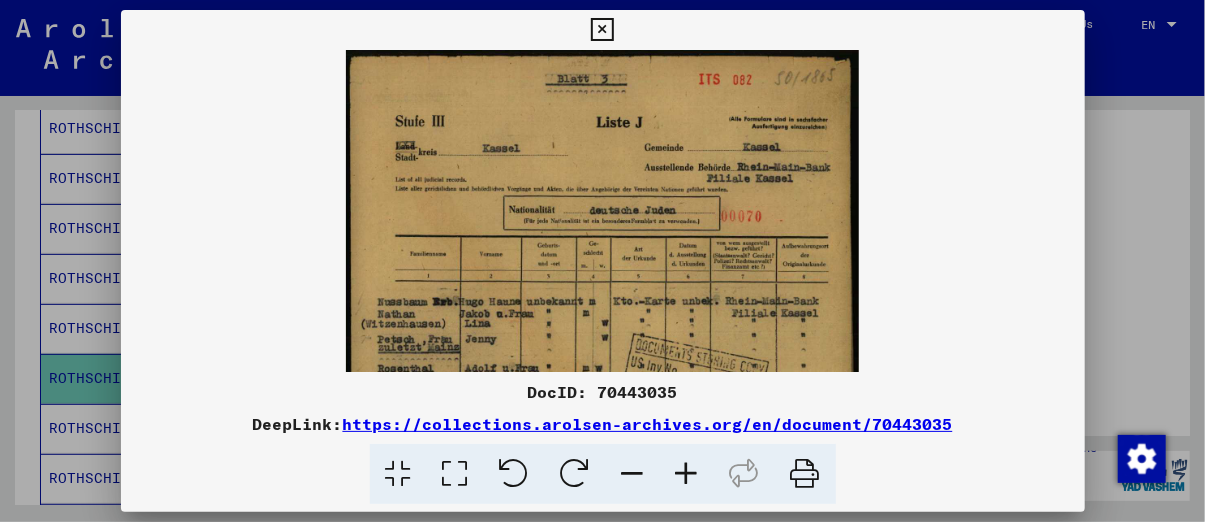 click at bounding box center (687, 474) 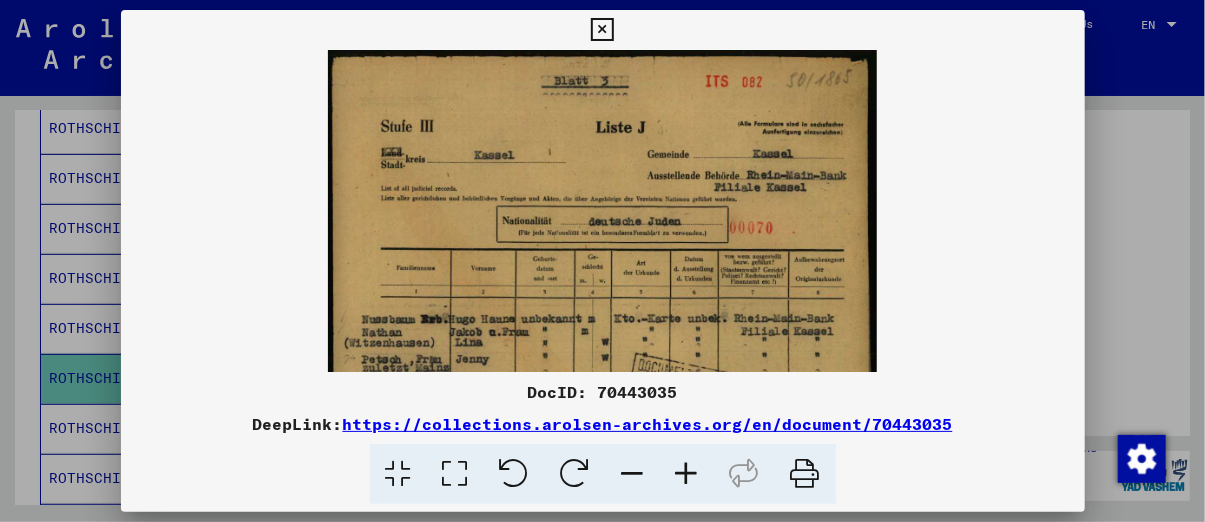 click at bounding box center (687, 474) 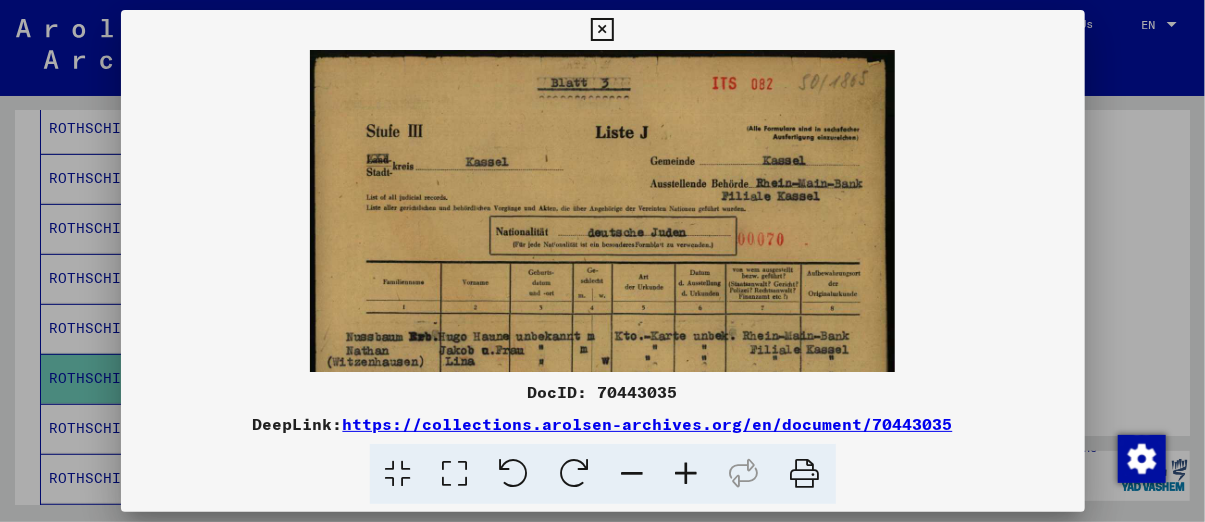 click at bounding box center [687, 474] 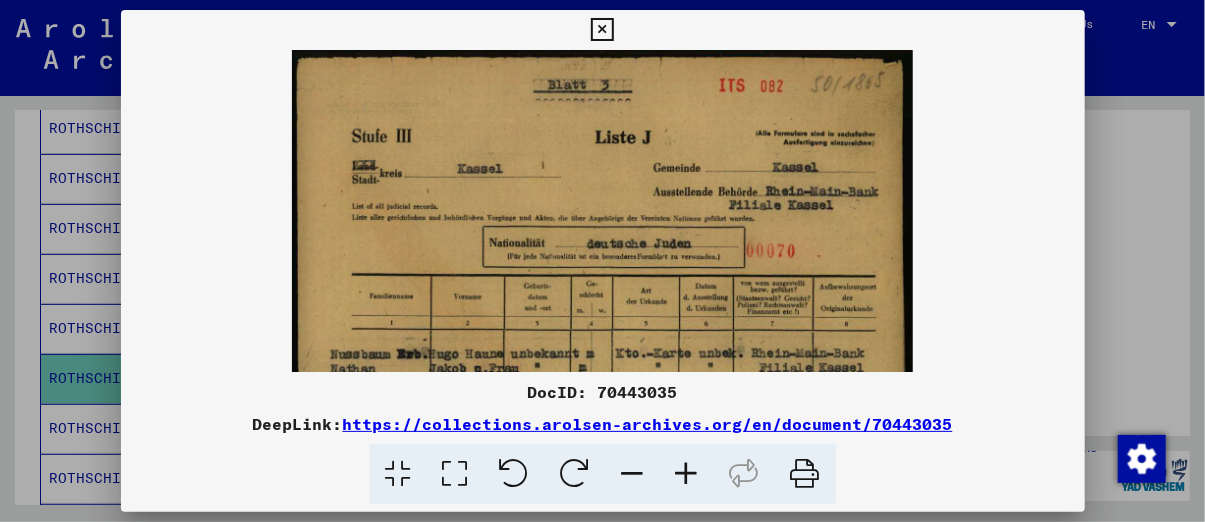 click at bounding box center [687, 474] 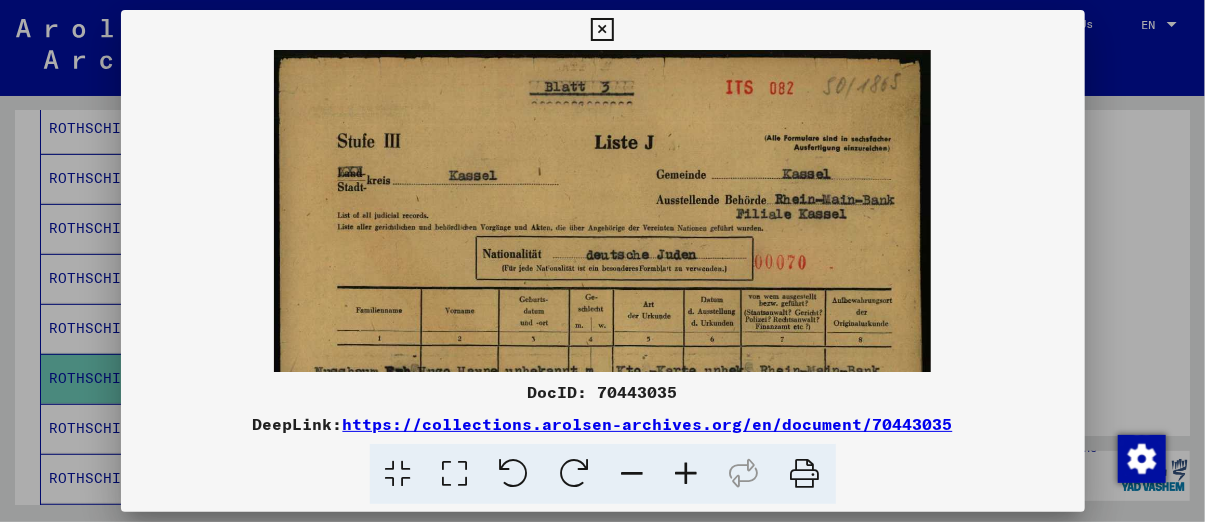 click at bounding box center (687, 474) 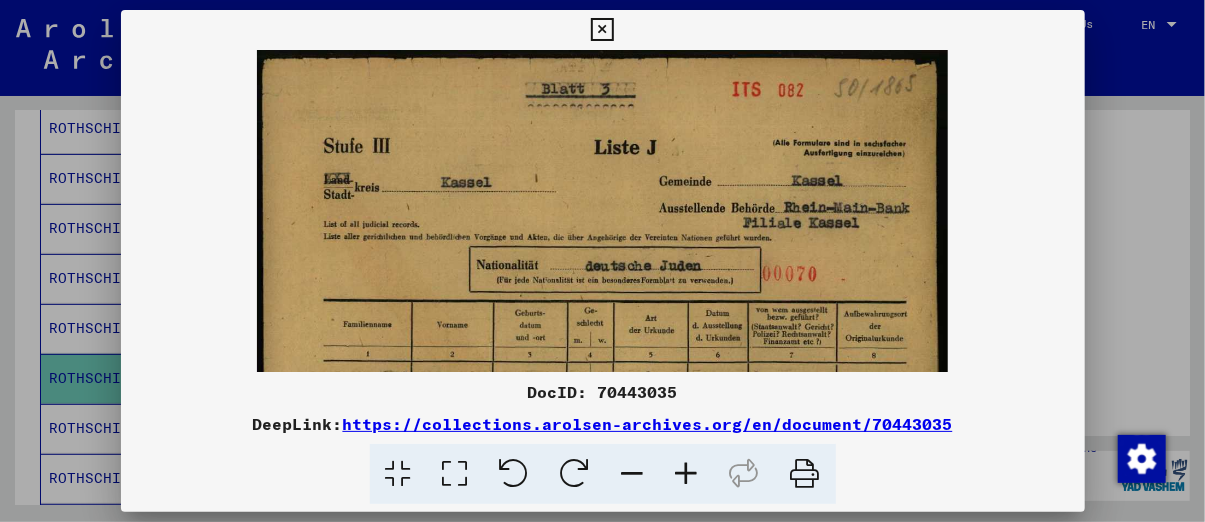 click at bounding box center [687, 474] 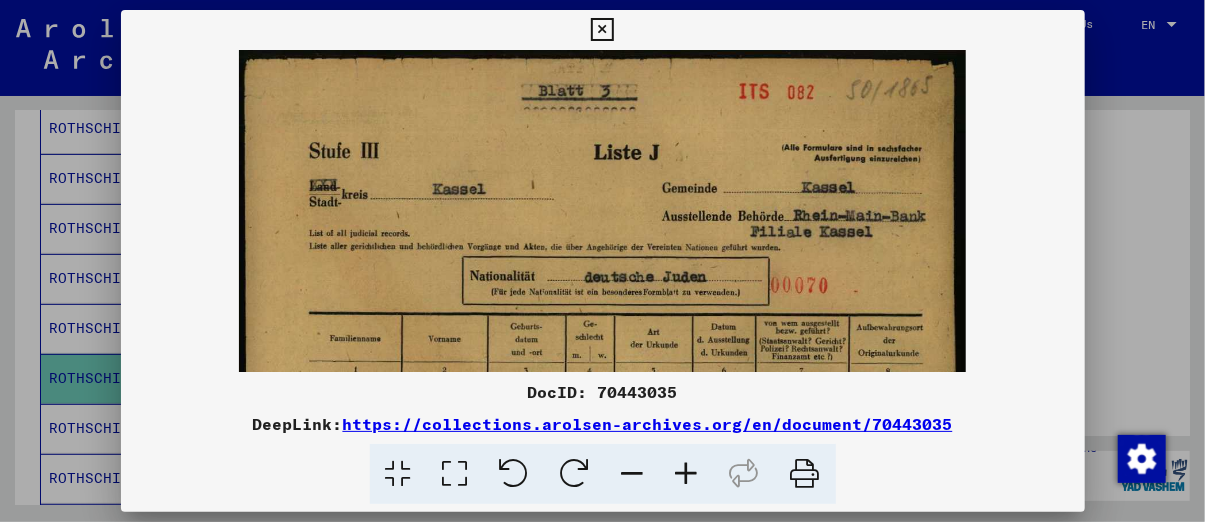click at bounding box center [687, 474] 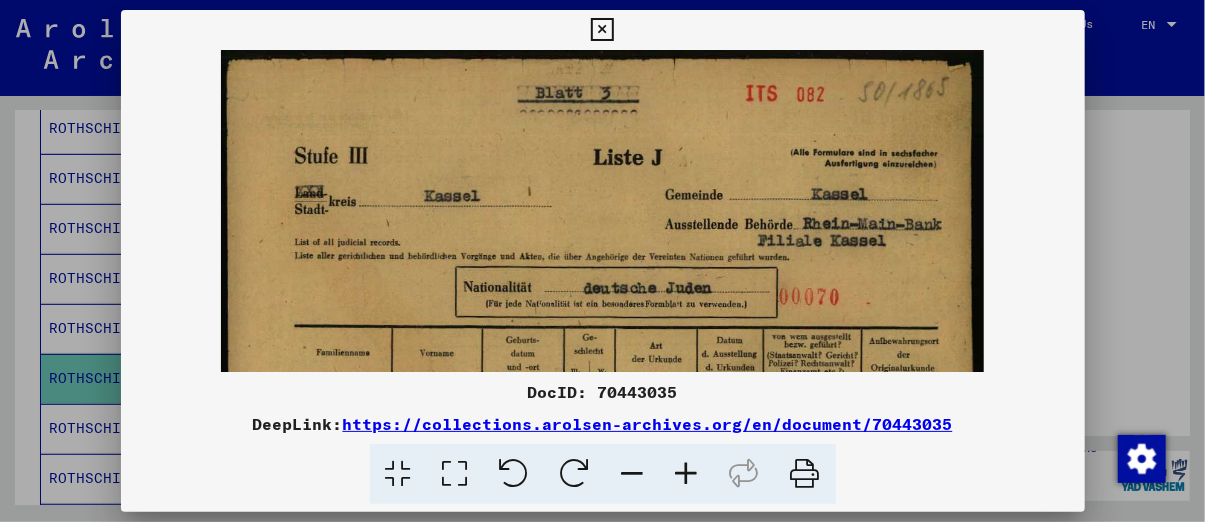 click at bounding box center (687, 474) 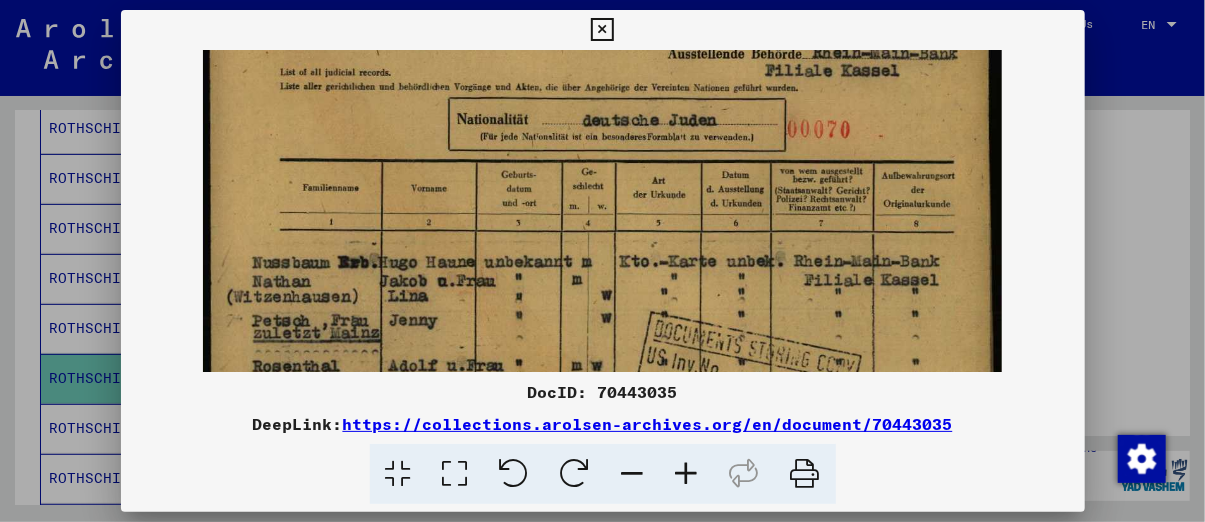 scroll, scrollTop: 181, scrollLeft: 0, axis: vertical 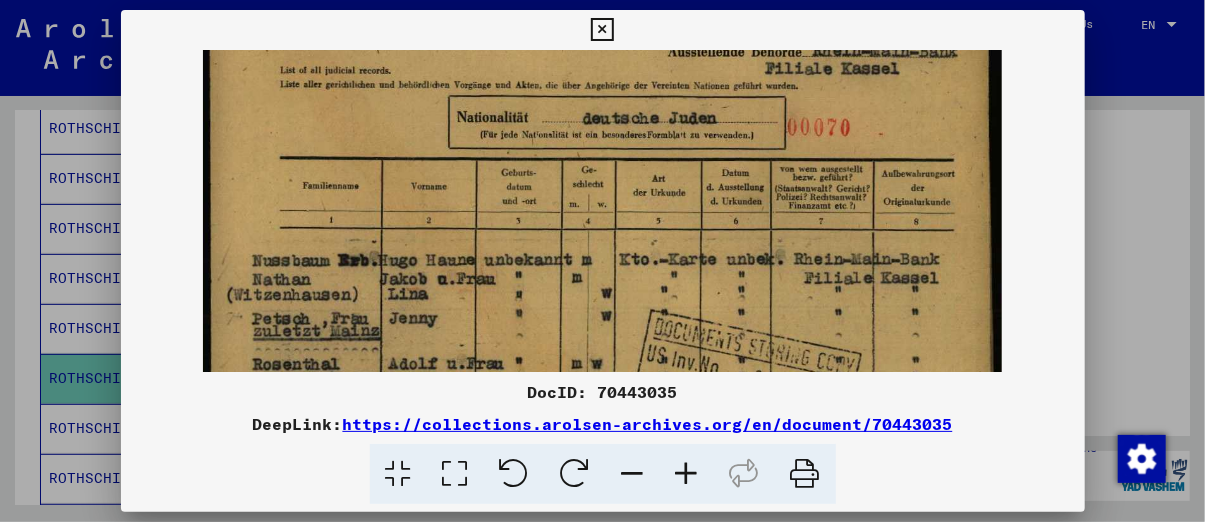 drag, startPoint x: 602, startPoint y: 256, endPoint x: 641, endPoint y: 72, distance: 188.08774 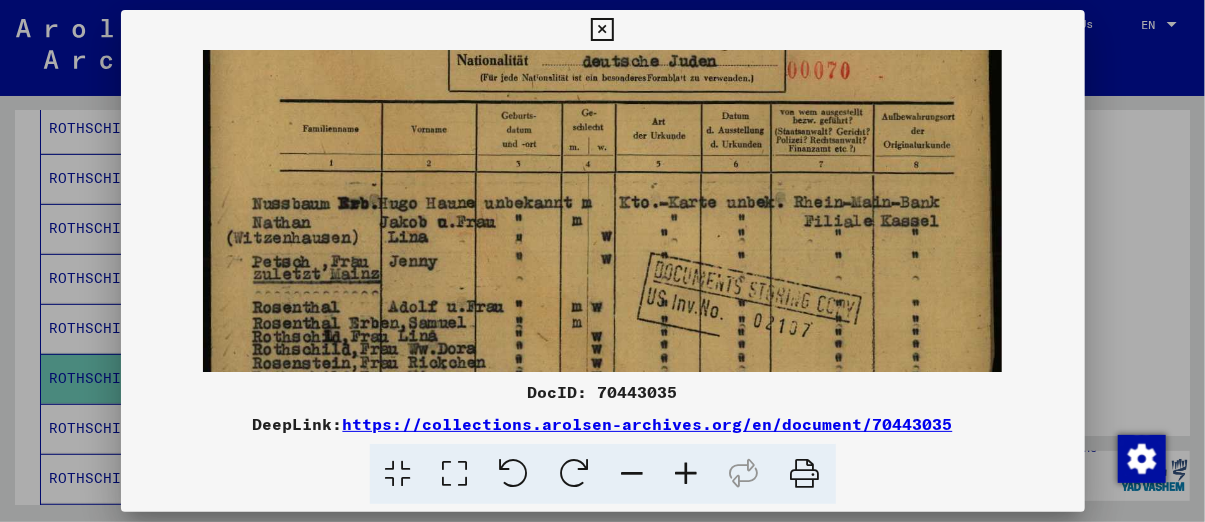 drag, startPoint x: 602, startPoint y: 263, endPoint x: 608, endPoint y: 192, distance: 71.25307 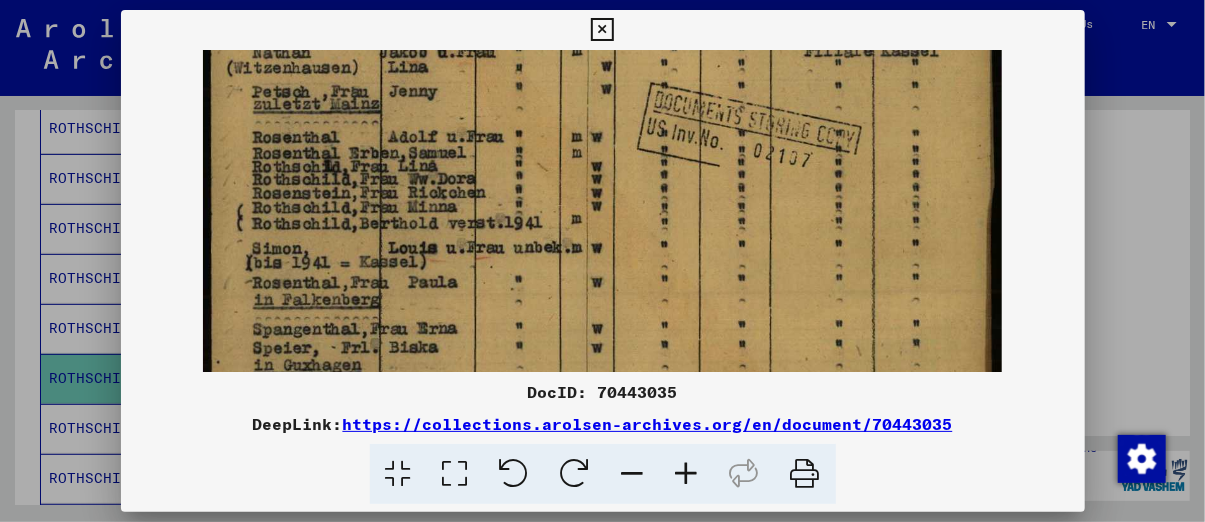 scroll, scrollTop: 408, scrollLeft: 0, axis: vertical 